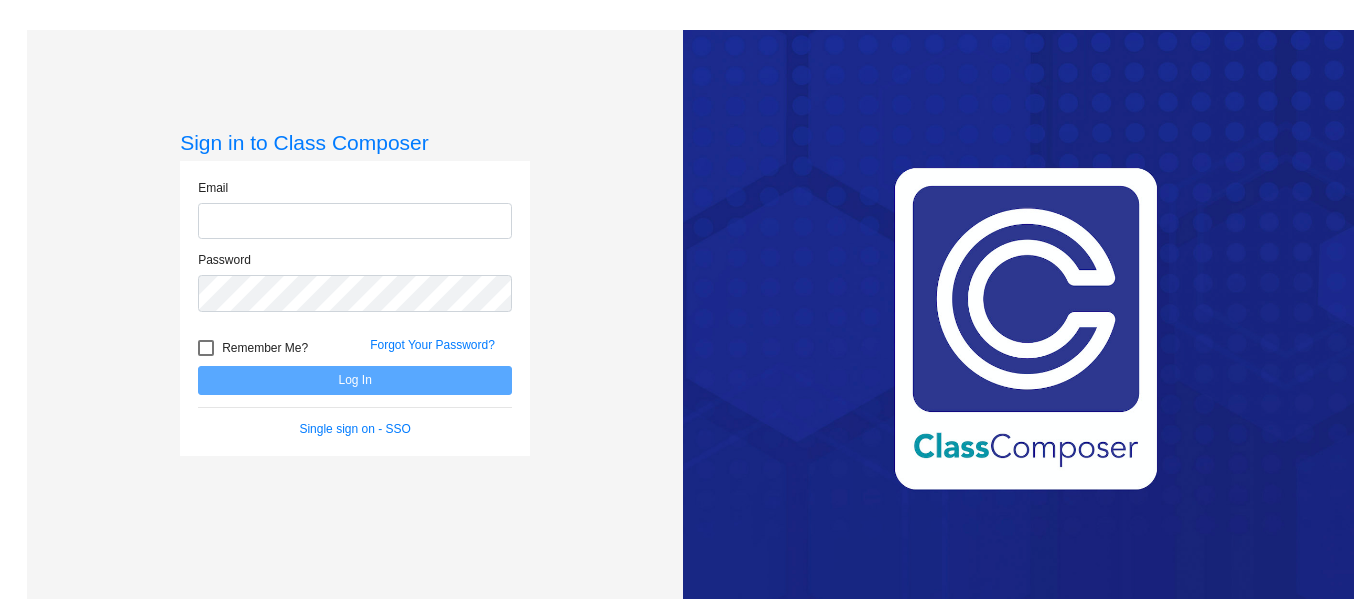 scroll, scrollTop: 0, scrollLeft: 0, axis: both 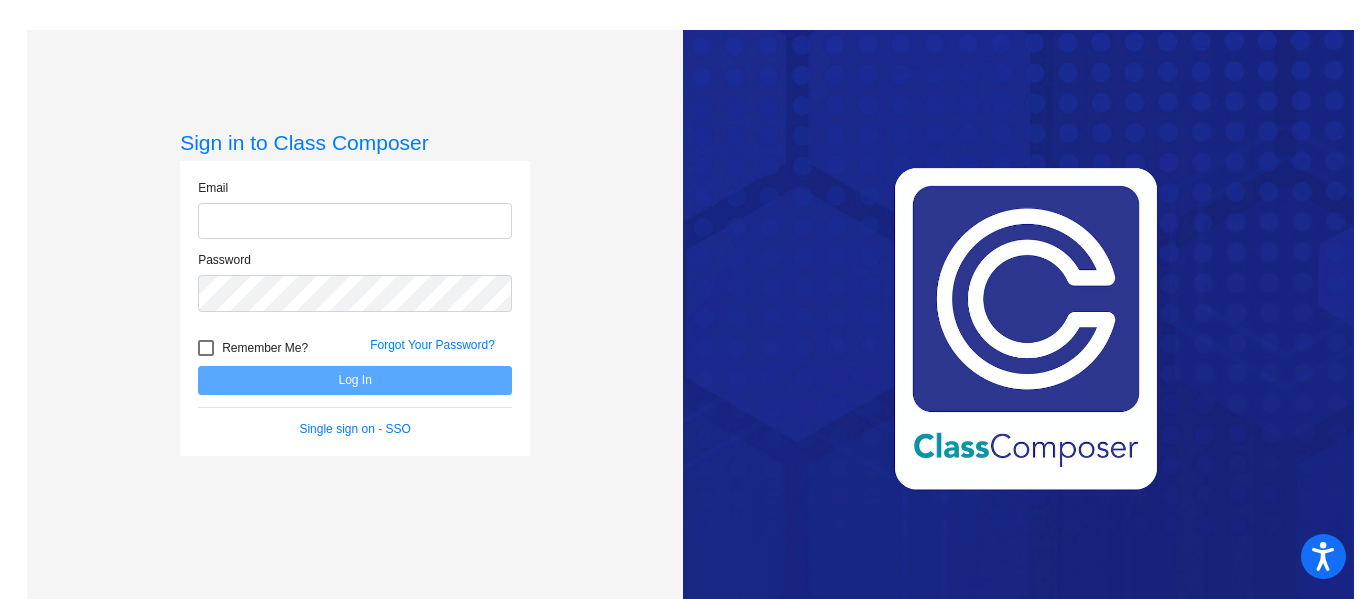 type on "[PERSON_NAME][EMAIL_ADDRESS][PERSON_NAME][DOMAIN_NAME]" 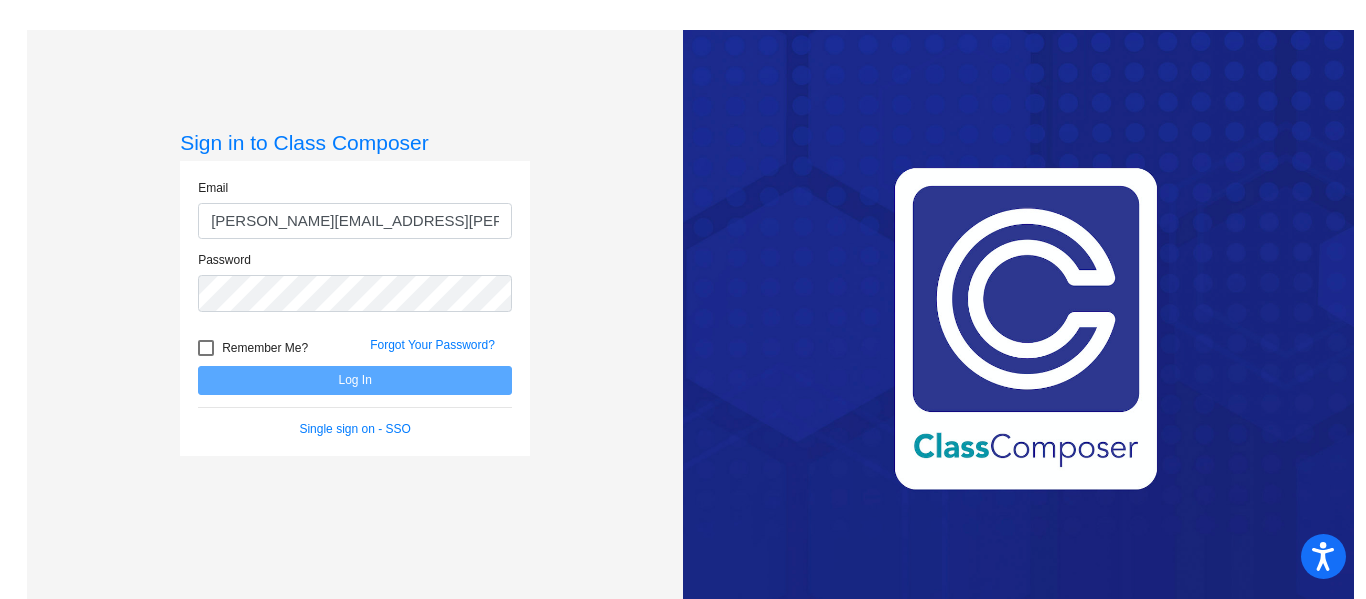 click at bounding box center [206, 348] 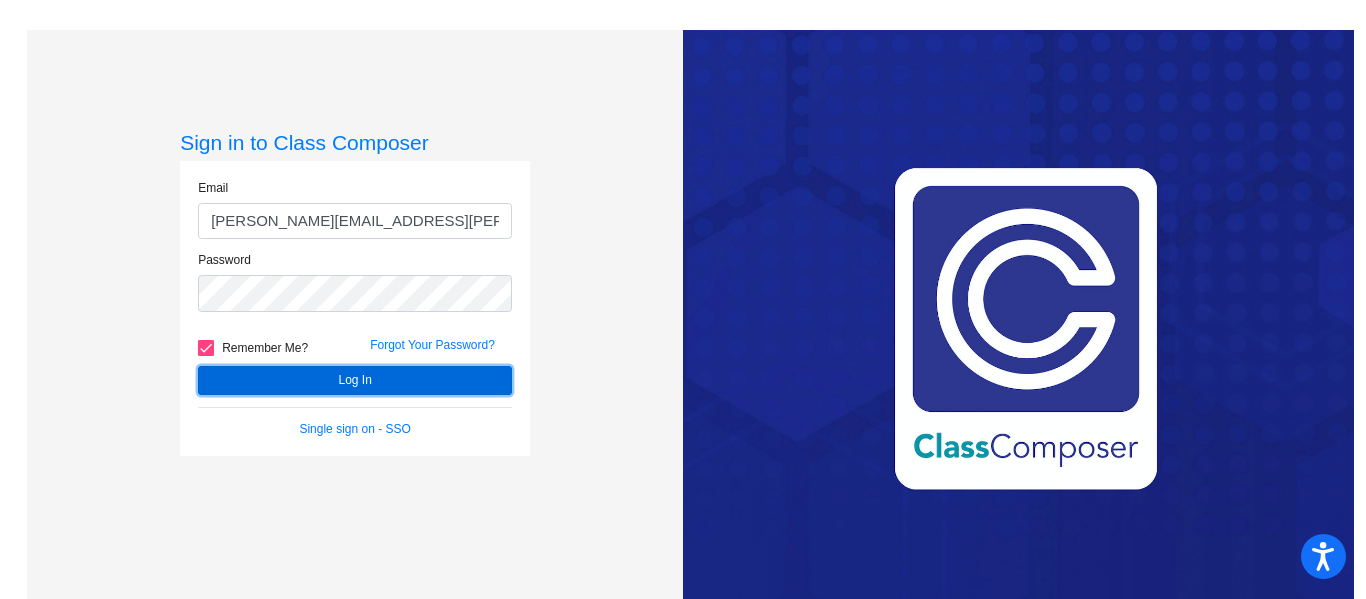 click on "Log In" 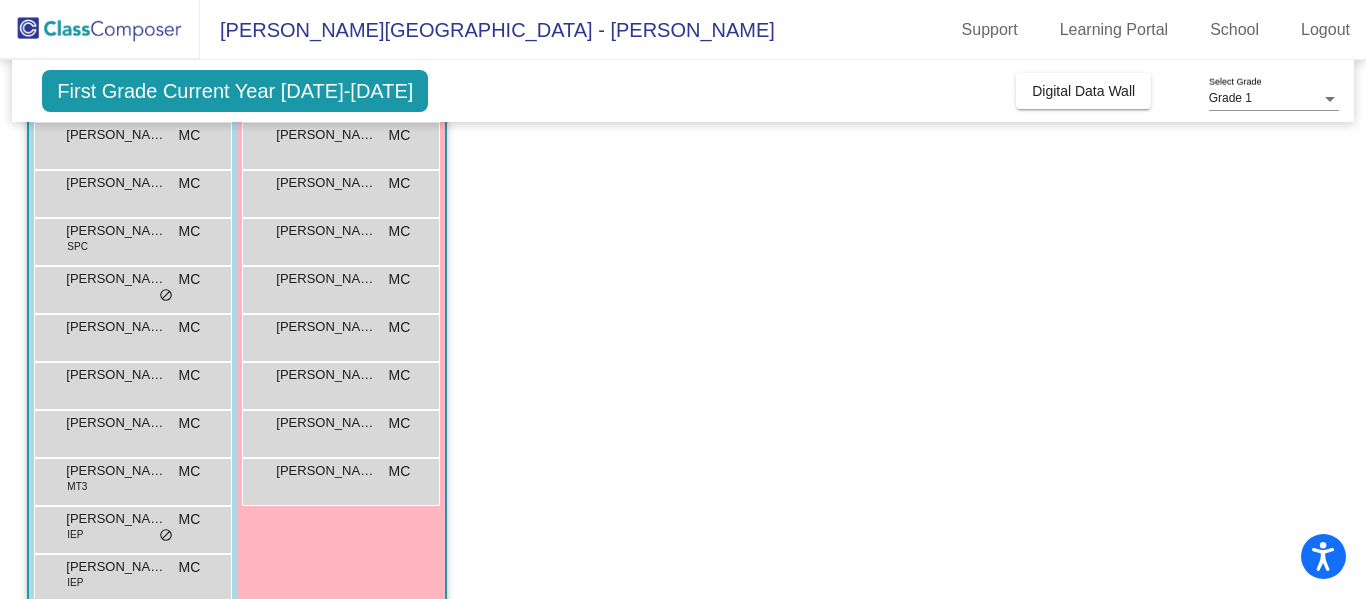 scroll, scrollTop: 329, scrollLeft: 0, axis: vertical 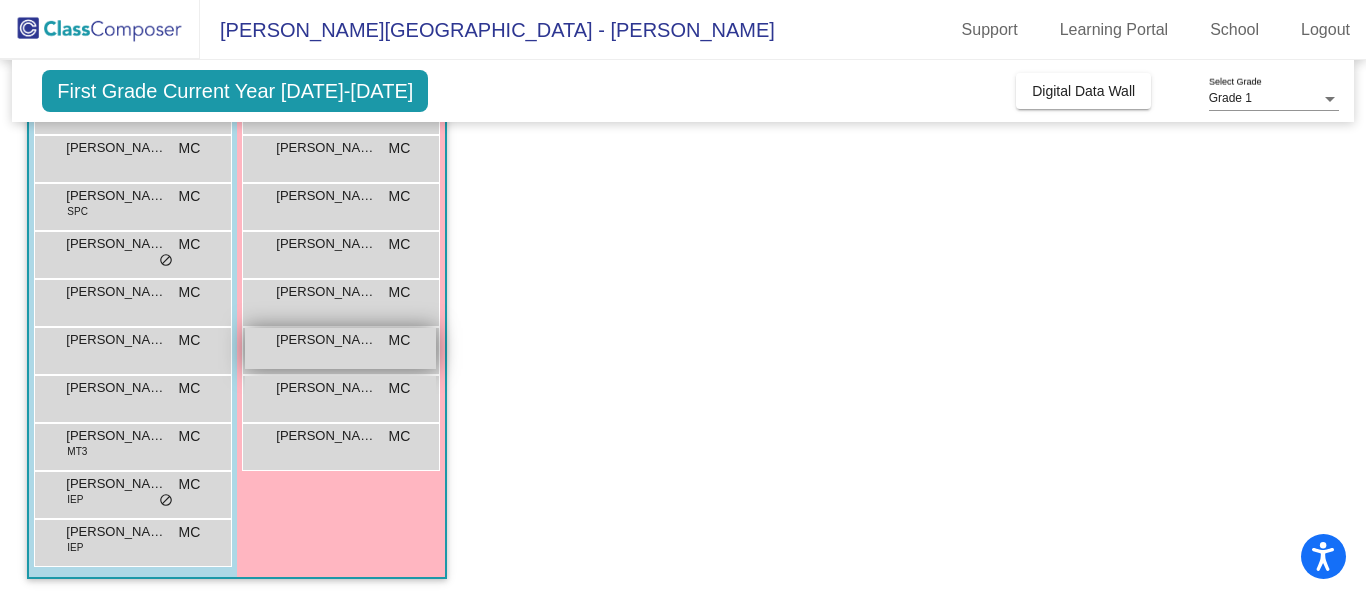 click on "[PERSON_NAME]" at bounding box center (326, 340) 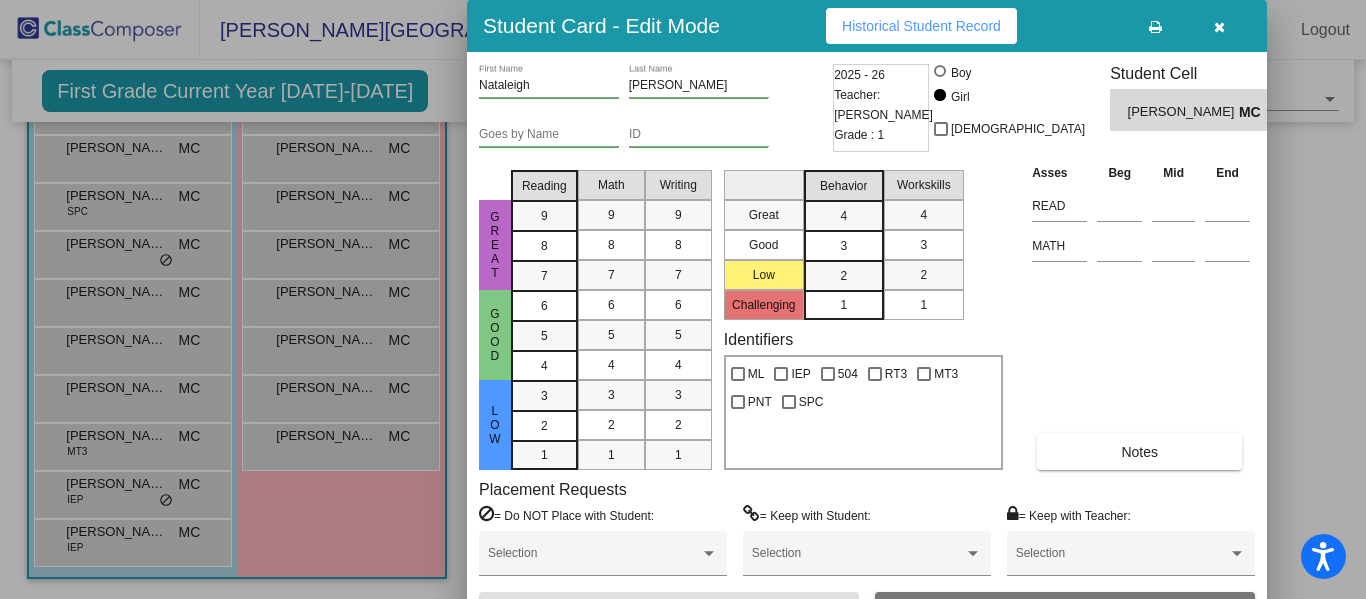 click at bounding box center [1219, 27] 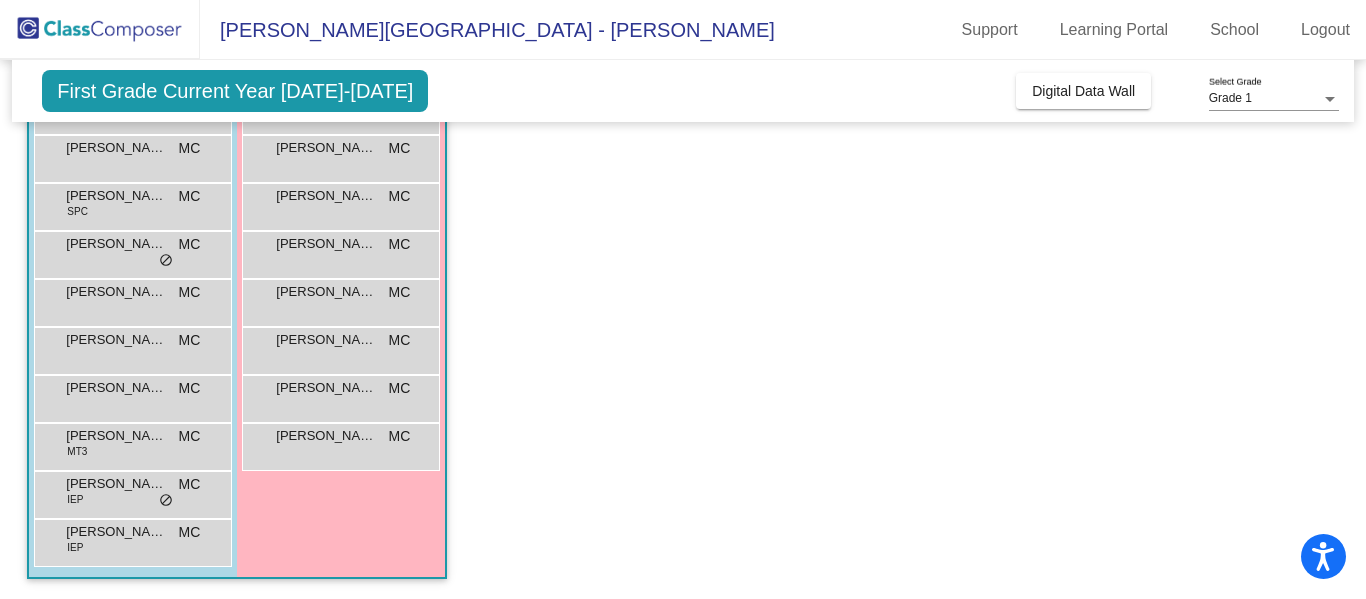 click on "Class 3   - [PERSON_NAME]  picture_as_pdf [PERSON_NAME]  Add Student  First Name Last Name Student Id  (Recommended)   Boy   Girl   [DEMOGRAPHIC_DATA] Add Close  Boys : 12  [PERSON_NAME] SPC MC lock do_not_disturb_alt [PERSON_NAME] MC lock do_not_disturb_alt [PERSON_NAME] MC lock do_not_disturb_alt [PERSON_NAME] [PERSON_NAME] MC lock do_not_disturb_alt [PERSON_NAME] [PERSON_NAME] SPC MC lock do_not_disturb_alt [PERSON_NAME] MC lock do_not_disturb_alt [PERSON_NAME] MC lock do_not_disturb_alt [PERSON_NAME] MC lock do_not_disturb_alt Nixen [PERSON_NAME] MC lock do_not_disturb_alt [PERSON_NAME] MT3 MC lock do_not_disturb_alt [PERSON_NAME] Commodore IEP MC lock do_not_disturb_alt [PERSON_NAME] IEP MC lock do_not_disturb_alt Girls: 10 [PERSON_NAME] 504 MC lock do_not_disturb_alt [PERSON_NAME] MC lock do_not_disturb_alt [PERSON_NAME] Corner MC lock do_not_disturb_alt [PERSON_NAME] MC lock do_not_disturb_alt [PERSON_NAME] MC lock do_not_disturb_alt [PERSON_NAME] MC lock do_not_disturb_alt Mawazo Daud MC lock do_not_disturb_alt [PERSON_NAME] MC lock MC" 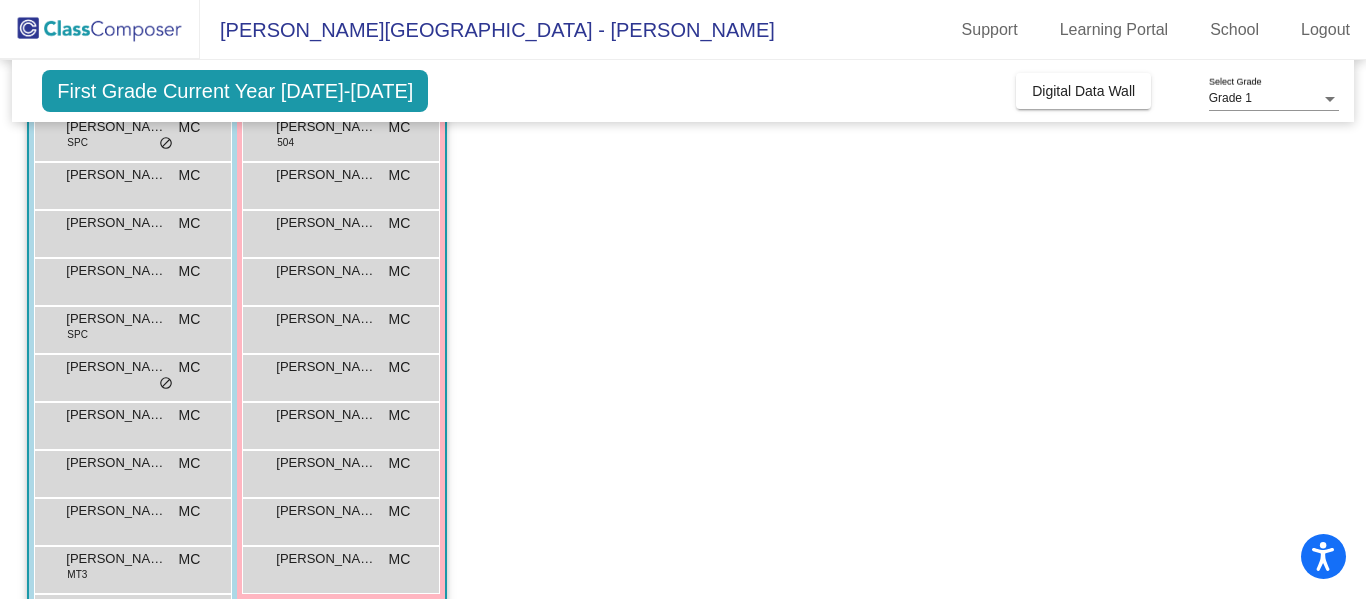scroll, scrollTop: 169, scrollLeft: 0, axis: vertical 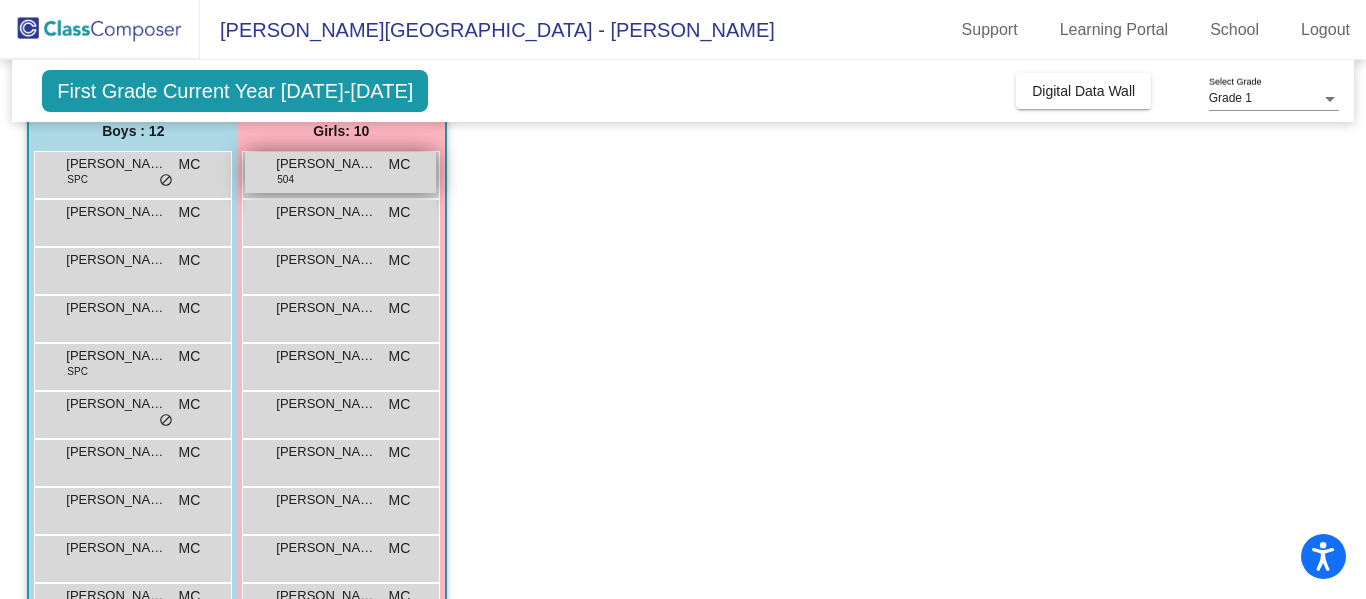 click on "[PERSON_NAME]" at bounding box center [326, 164] 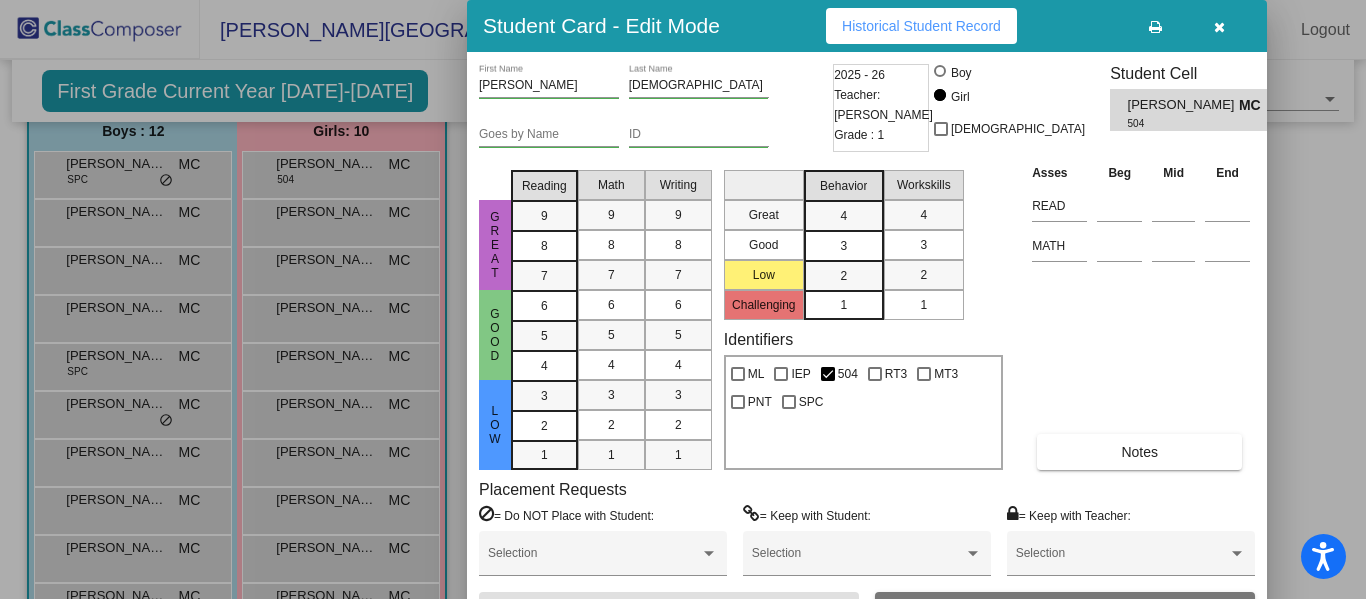 click at bounding box center (1219, 27) 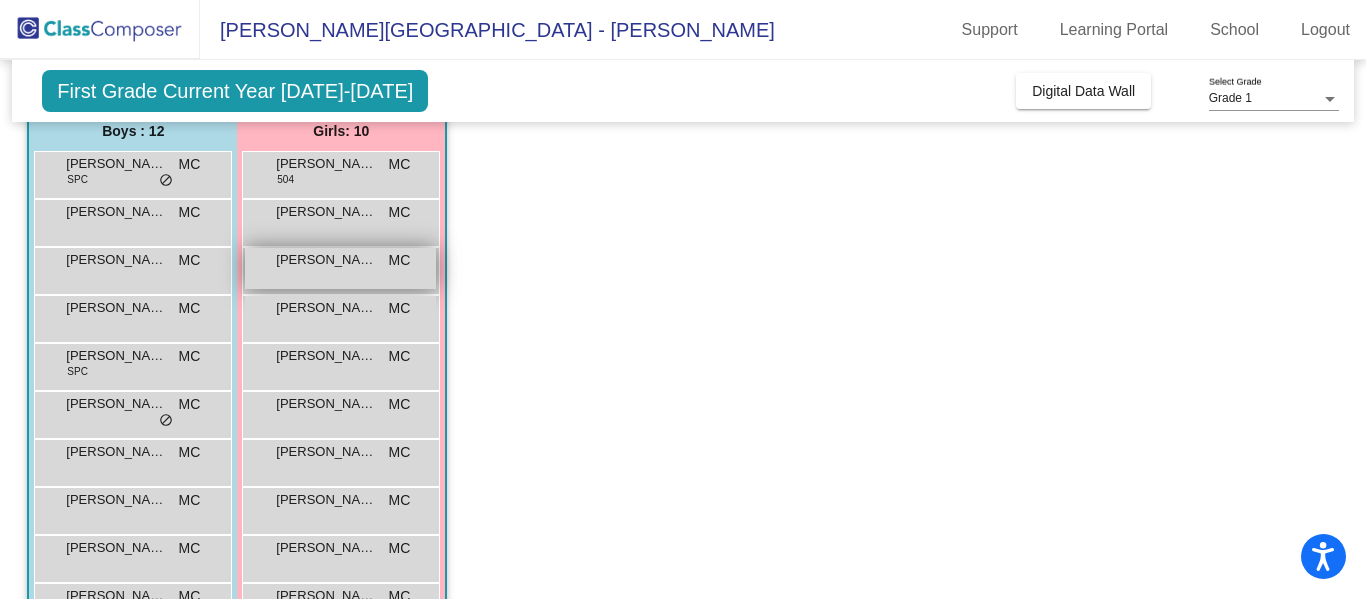 click on "[PERSON_NAME] Corner MC lock do_not_disturb_alt" at bounding box center [340, 268] 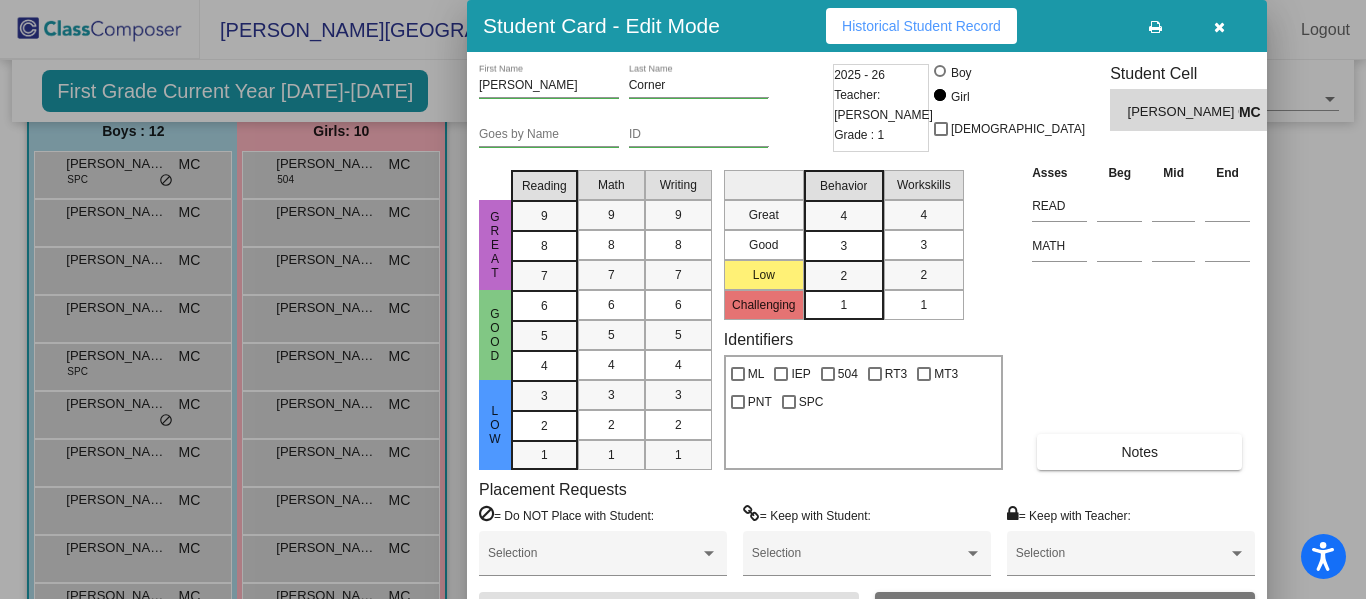 click at bounding box center (1219, 26) 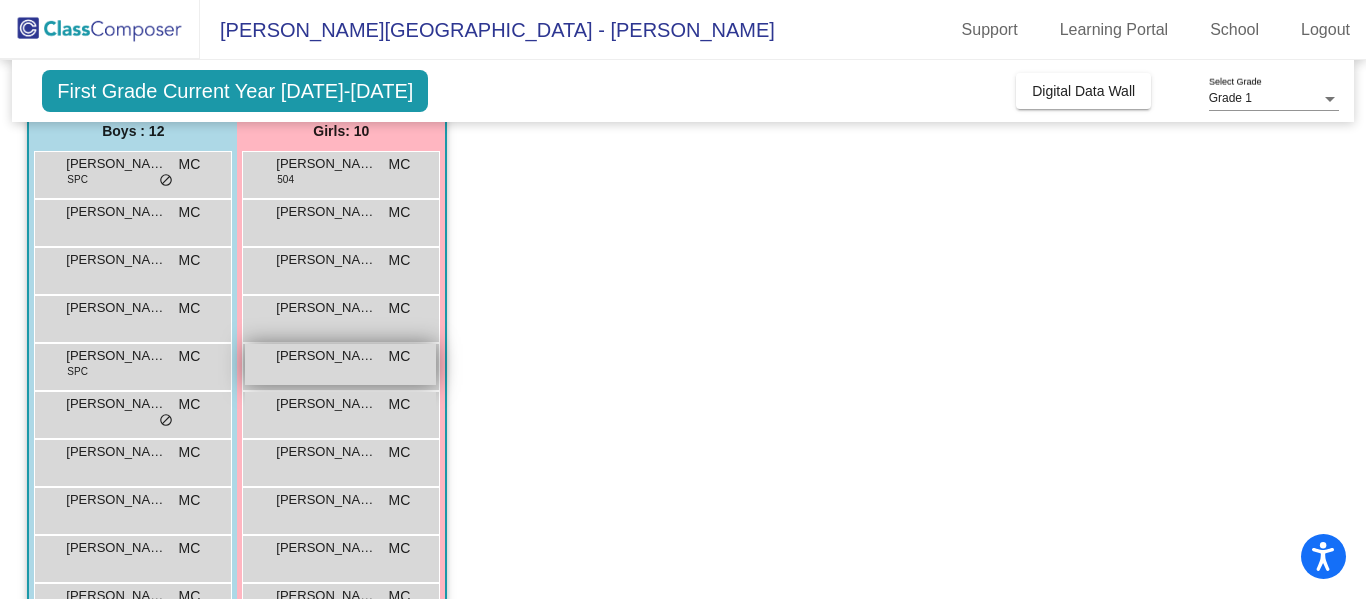 click on "[PERSON_NAME] MC lock do_not_disturb_alt" at bounding box center (340, 364) 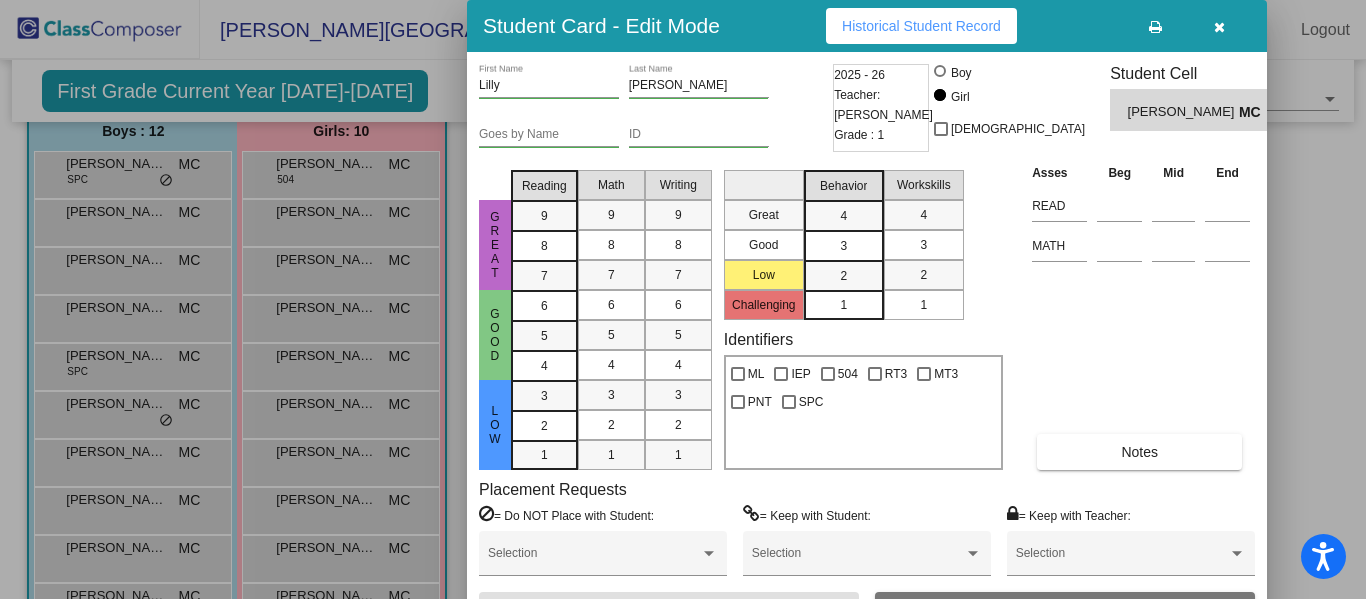click at bounding box center (1219, 27) 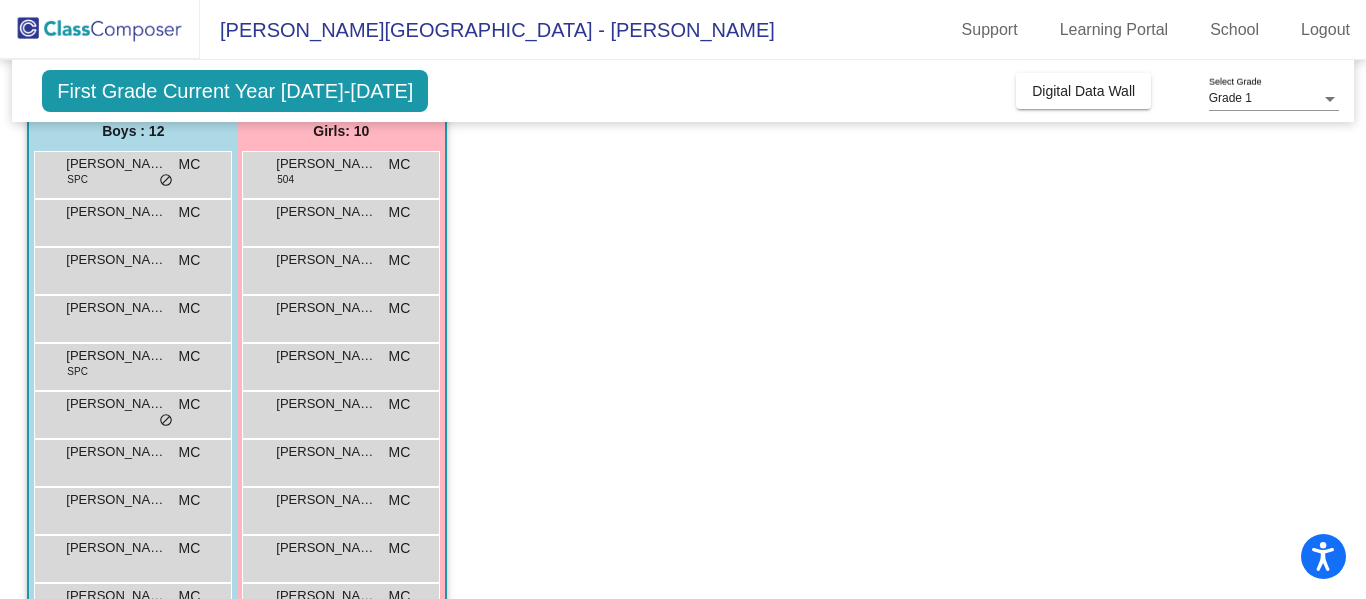 click on "Class 3   - [PERSON_NAME]  picture_as_pdf [PERSON_NAME]  Add Student  First Name Last Name Student Id  (Recommended)   Boy   Girl   [DEMOGRAPHIC_DATA] Add Close  Boys : 12  [PERSON_NAME] SPC MC lock do_not_disturb_alt [PERSON_NAME] MC lock do_not_disturb_alt [PERSON_NAME] MC lock do_not_disturb_alt [PERSON_NAME] [PERSON_NAME] MC lock do_not_disturb_alt [PERSON_NAME] [PERSON_NAME] SPC MC lock do_not_disturb_alt [PERSON_NAME] MC lock do_not_disturb_alt [PERSON_NAME] MC lock do_not_disturb_alt [PERSON_NAME] MC lock do_not_disturb_alt Nixen [PERSON_NAME] MC lock do_not_disturb_alt [PERSON_NAME] MT3 MC lock do_not_disturb_alt [PERSON_NAME] Commodore IEP MC lock do_not_disturb_alt [PERSON_NAME] IEP MC lock do_not_disturb_alt Girls: 10 [PERSON_NAME] 504 MC lock do_not_disturb_alt [PERSON_NAME] MC lock do_not_disturb_alt [PERSON_NAME] Corner MC lock do_not_disturb_alt [PERSON_NAME] MC lock do_not_disturb_alt [PERSON_NAME] MC lock do_not_disturb_alt [PERSON_NAME] MC lock do_not_disturb_alt Mawazo Daud MC lock do_not_disturb_alt [PERSON_NAME] MC lock MC" 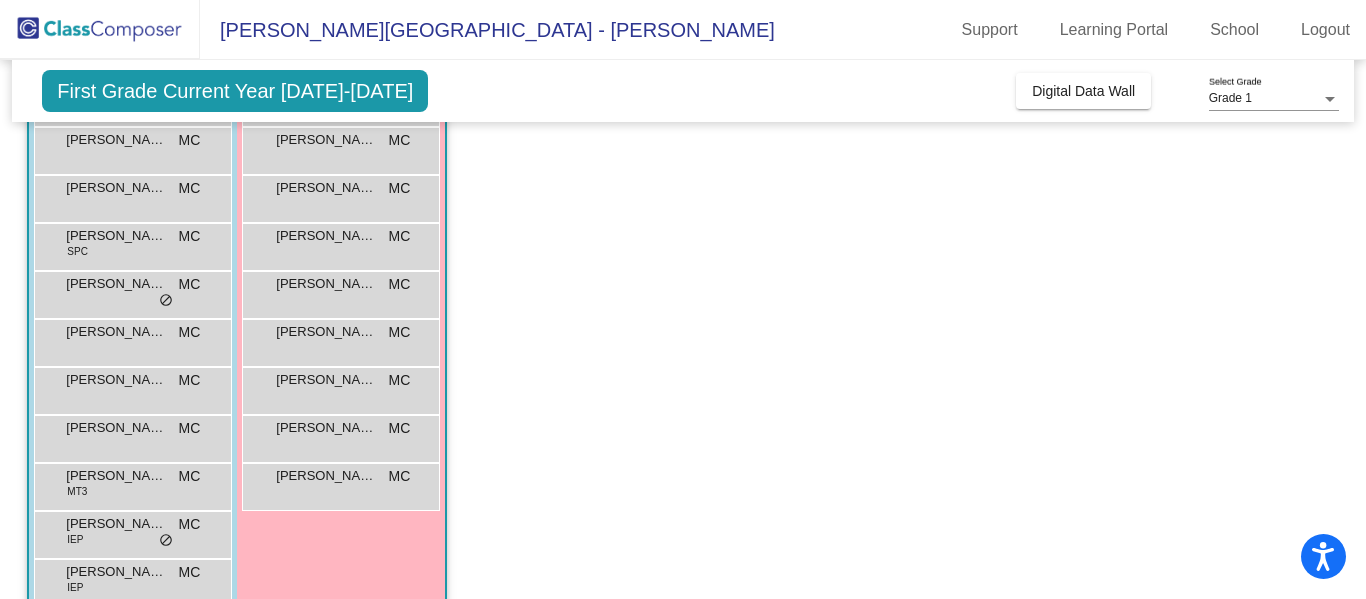 scroll, scrollTop: 329, scrollLeft: 0, axis: vertical 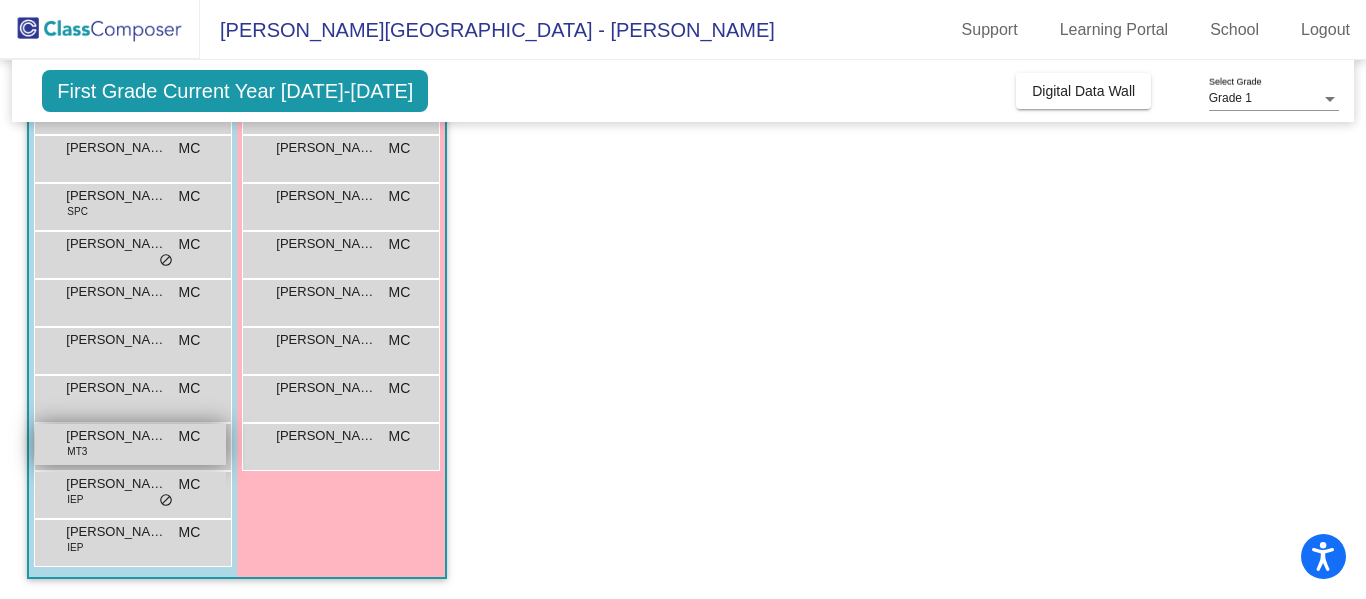 click on "[PERSON_NAME] MT3 MC lock do_not_disturb_alt" at bounding box center [130, 444] 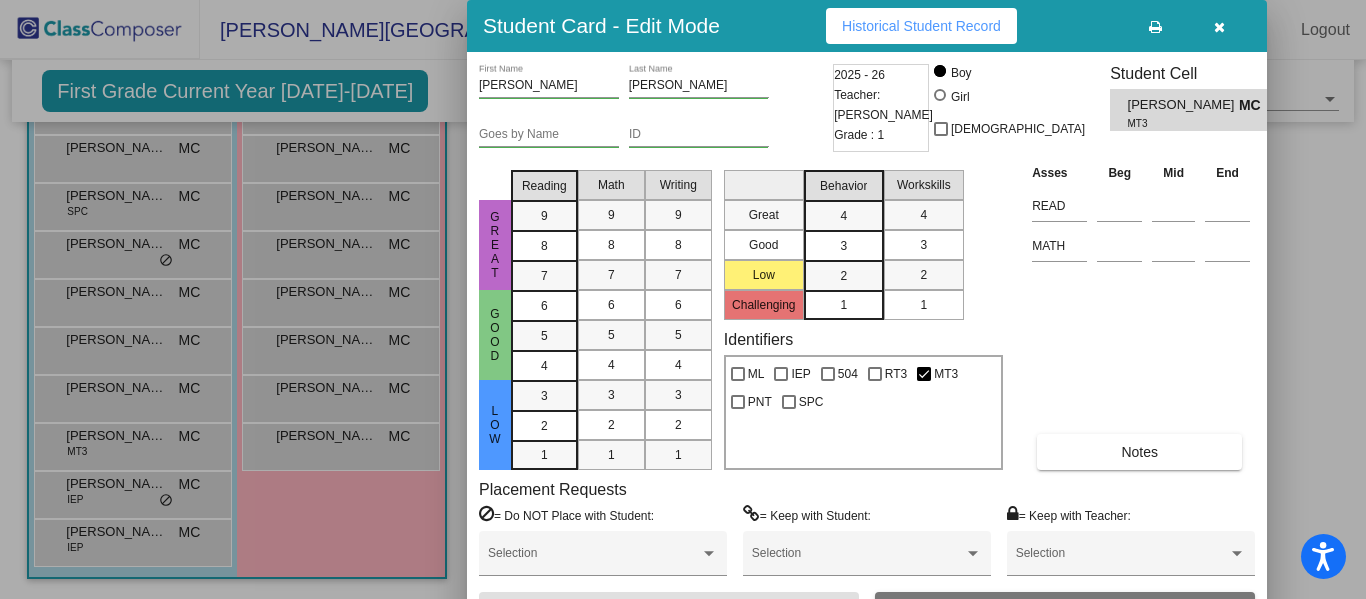 click at bounding box center (1219, 27) 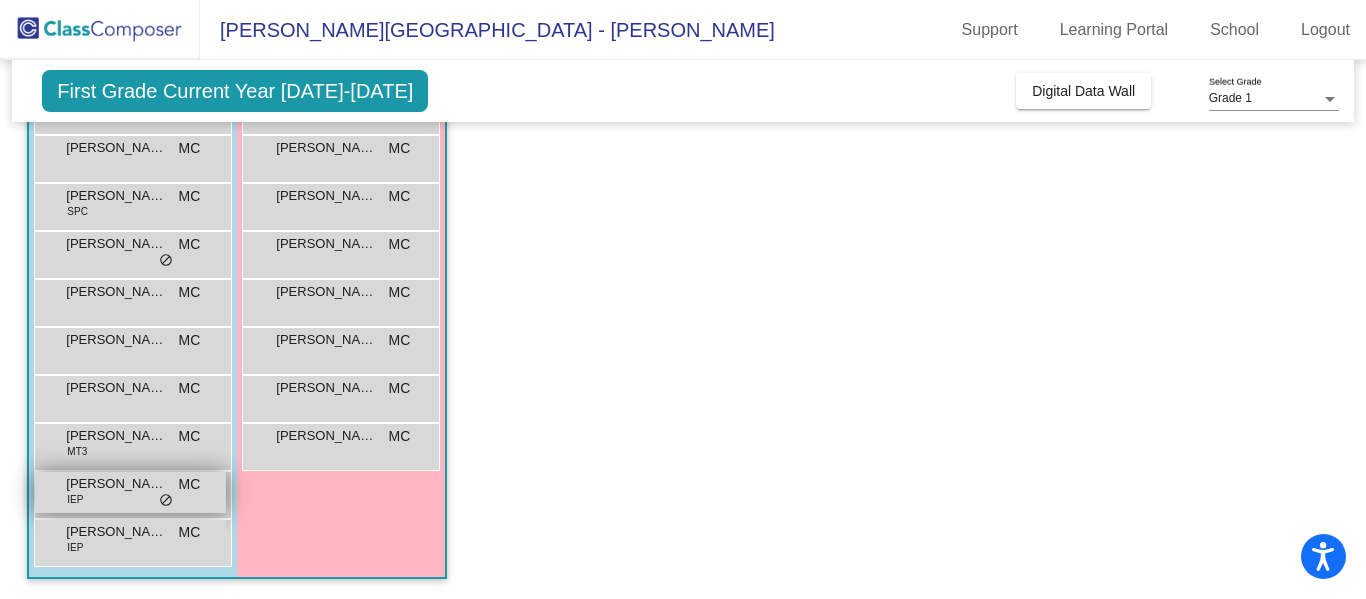 click on "[PERSON_NAME] Commodore" at bounding box center (116, 484) 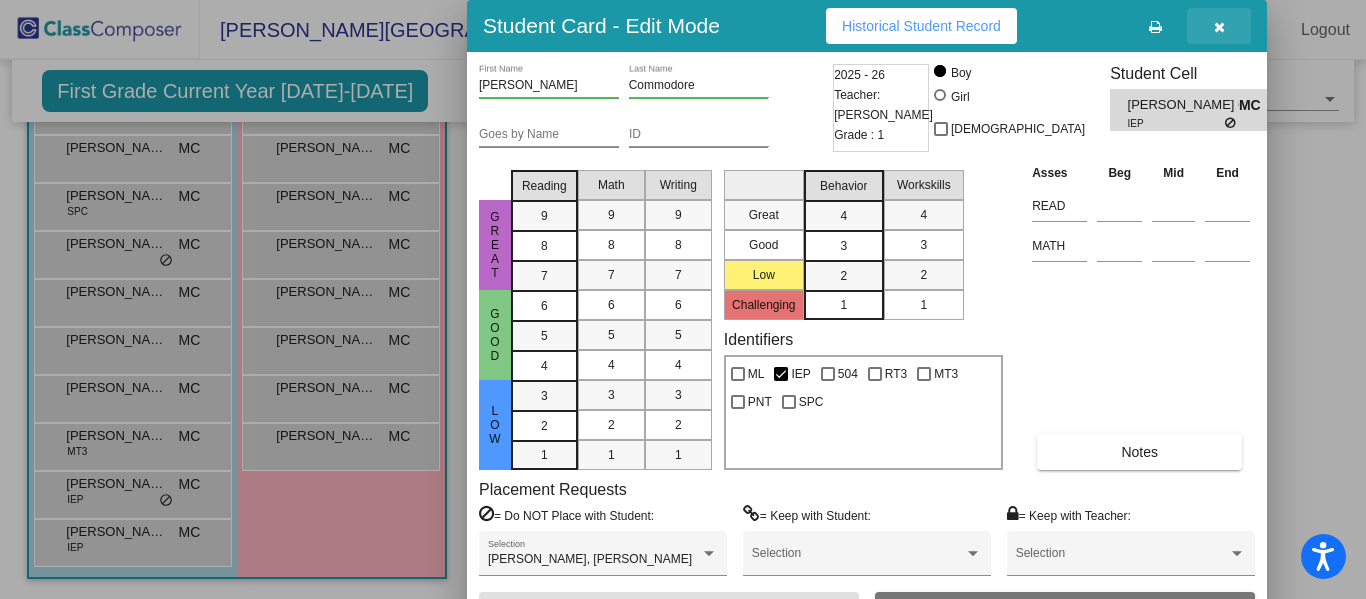 click at bounding box center (1219, 27) 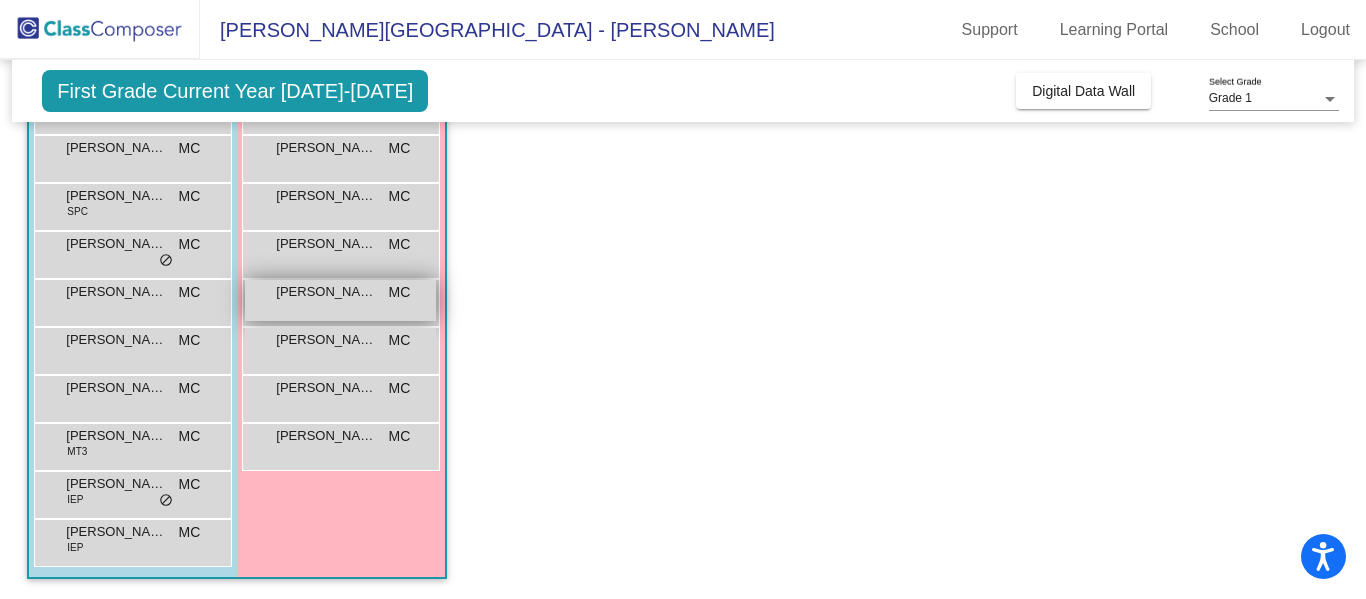 click on "[PERSON_NAME]" at bounding box center (326, 292) 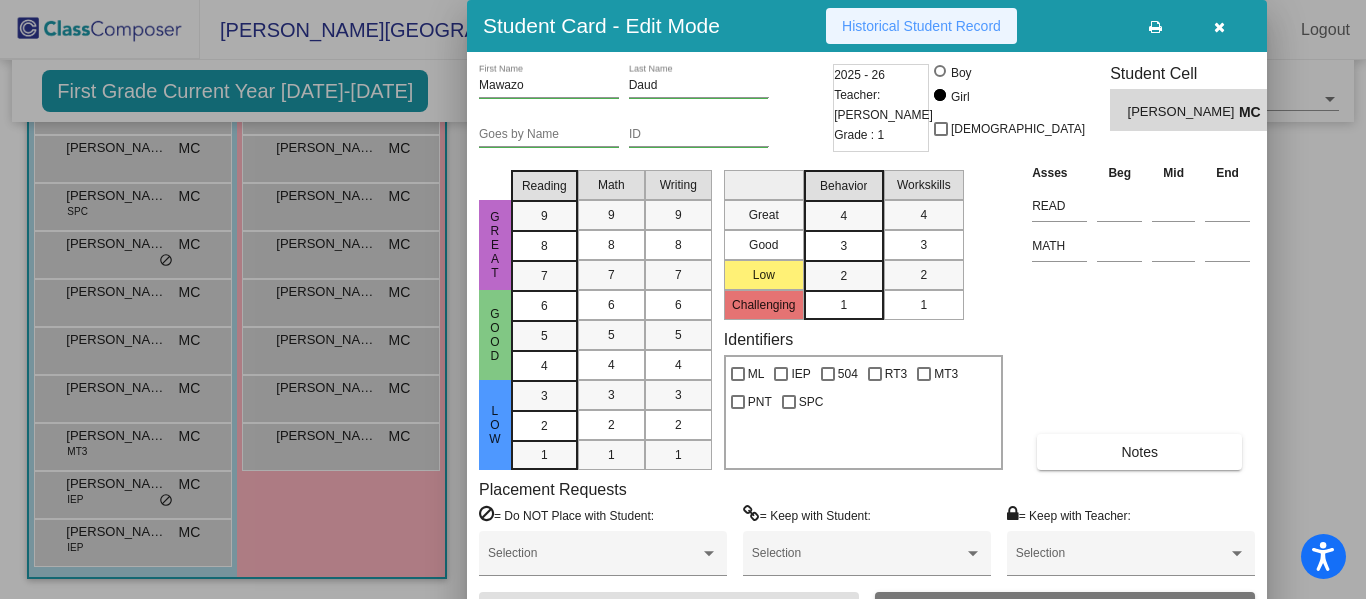click on "Historical Student Record" at bounding box center [921, 26] 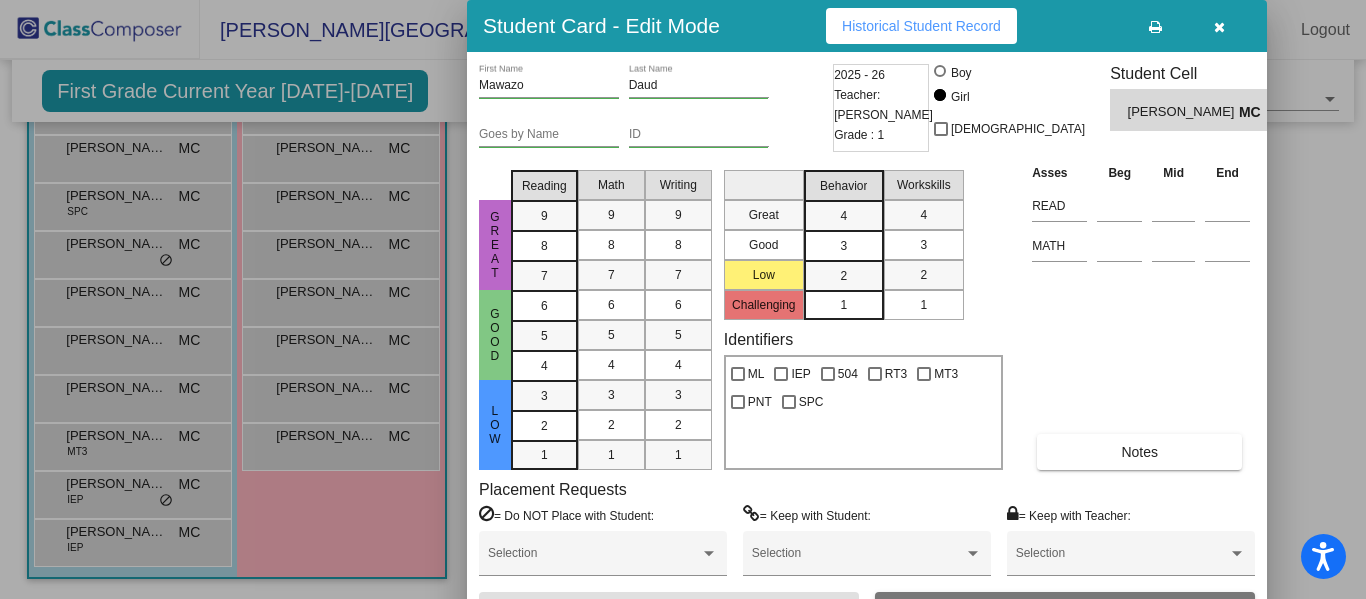 click at bounding box center [1219, 27] 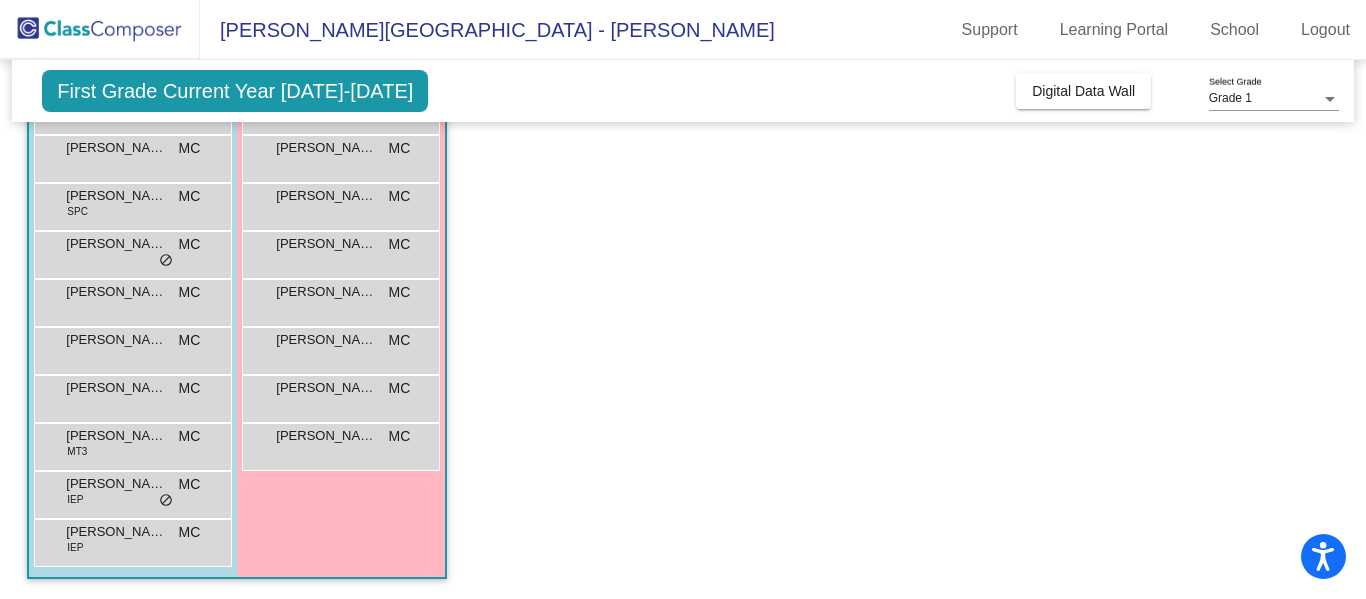 click on "Class 3   - [PERSON_NAME]  picture_as_pdf [PERSON_NAME]  Add Student  First Name Last Name Student Id  (Recommended)   Boy   Girl   [DEMOGRAPHIC_DATA] Add Close  Boys : 12  [PERSON_NAME] SPC MC lock do_not_disturb_alt [PERSON_NAME] MC lock do_not_disturb_alt [PERSON_NAME] MC lock do_not_disturb_alt [PERSON_NAME] [PERSON_NAME] MC lock do_not_disturb_alt [PERSON_NAME] [PERSON_NAME] SPC MC lock do_not_disturb_alt [PERSON_NAME] MC lock do_not_disturb_alt [PERSON_NAME] MC lock do_not_disturb_alt [PERSON_NAME] MC lock do_not_disturb_alt Nixen [PERSON_NAME] MC lock do_not_disturb_alt [PERSON_NAME] MT3 MC lock do_not_disturb_alt [PERSON_NAME] Commodore IEP MC lock do_not_disturb_alt [PERSON_NAME] IEP MC lock do_not_disturb_alt Girls: 10 [PERSON_NAME] 504 MC lock do_not_disturb_alt [PERSON_NAME] MC lock do_not_disturb_alt [PERSON_NAME] Corner MC lock do_not_disturb_alt [PERSON_NAME] MC lock do_not_disturb_alt [PERSON_NAME] MC lock do_not_disturb_alt [PERSON_NAME] MC lock do_not_disturb_alt Mawazo Daud MC lock do_not_disturb_alt [PERSON_NAME] MC lock MC" 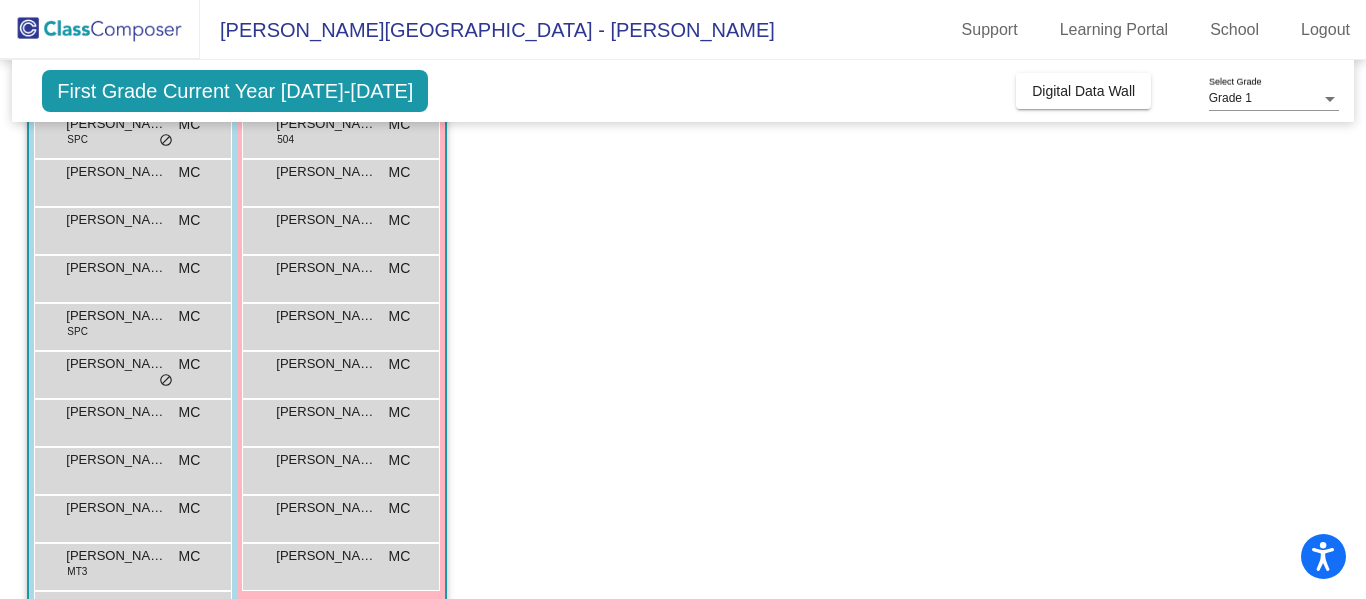 scroll, scrollTop: 169, scrollLeft: 0, axis: vertical 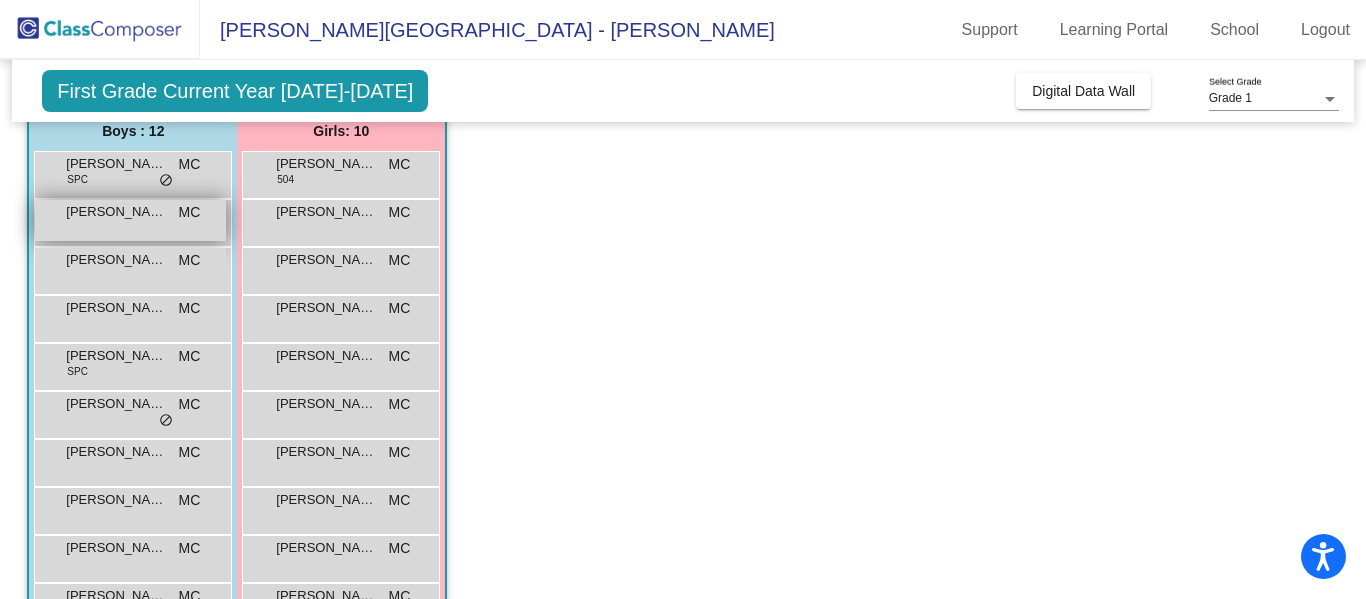 click on "[PERSON_NAME] MC lock do_not_disturb_alt" at bounding box center [130, 220] 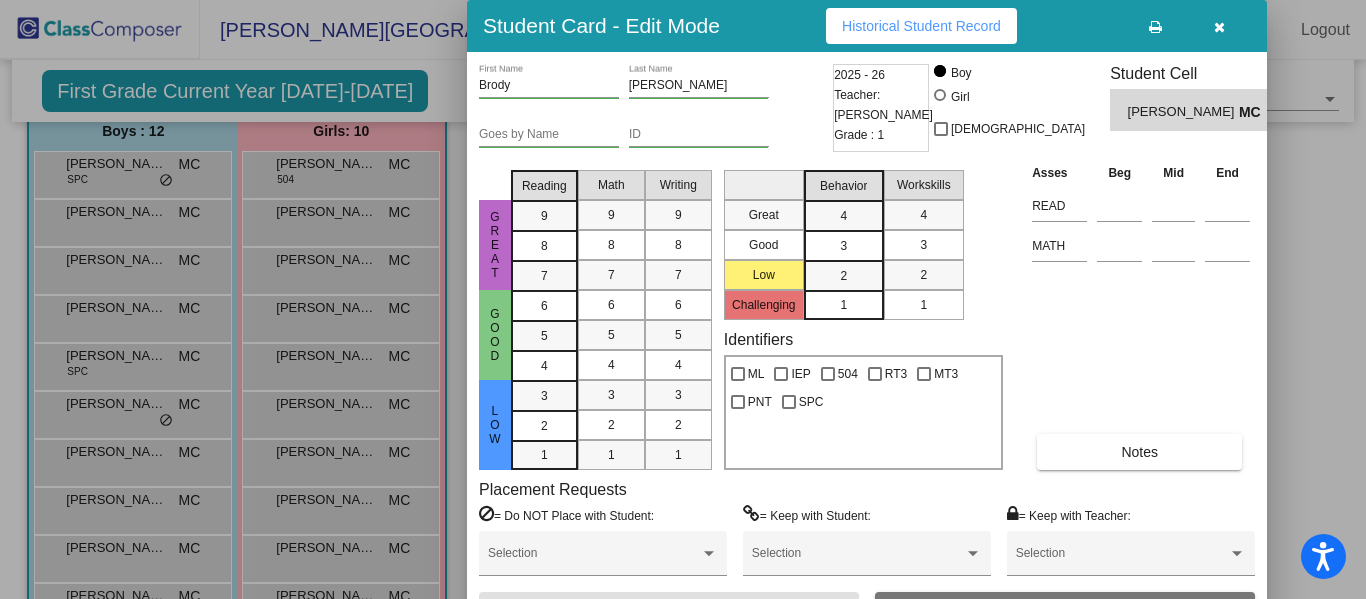 click on "Historical Student Record" at bounding box center [921, 26] 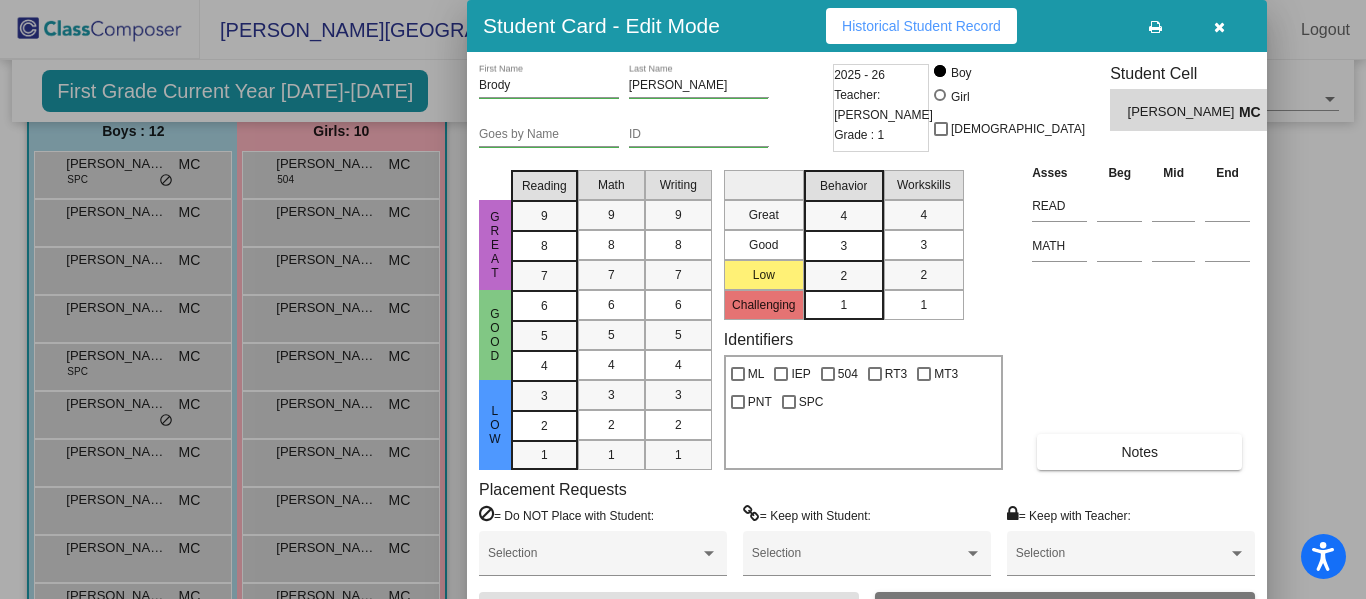 click at bounding box center [1219, 27] 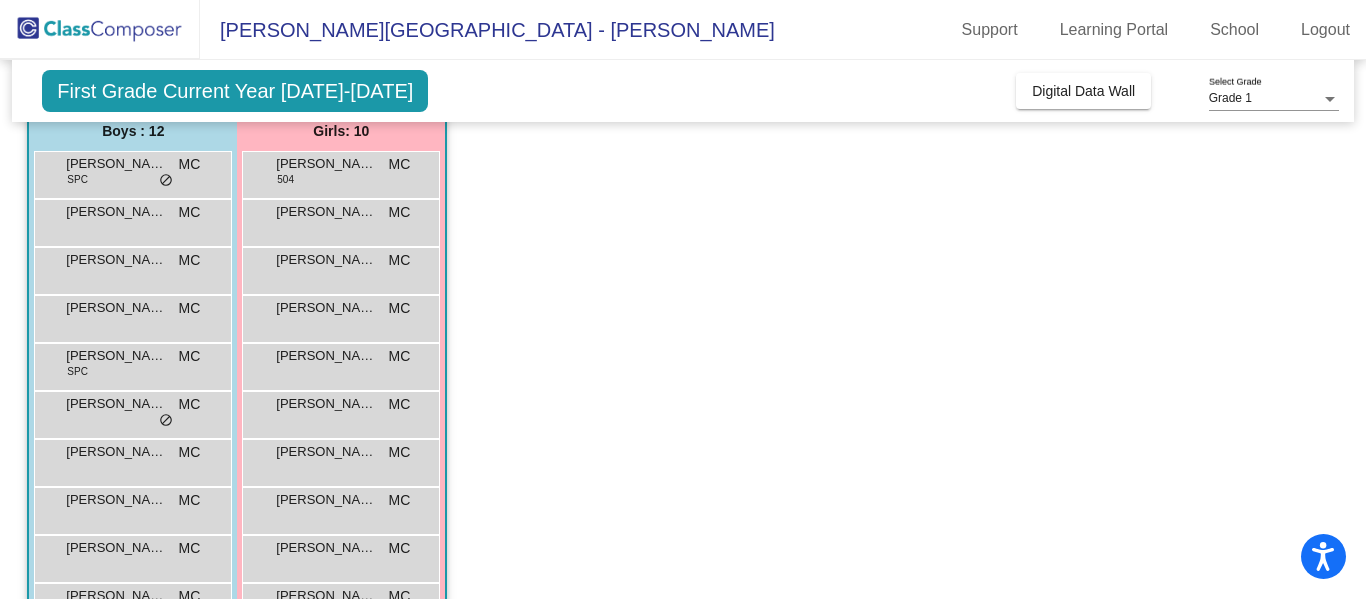 click on "Class 3   - [PERSON_NAME]  picture_as_pdf [PERSON_NAME]  Add Student  First Name Last Name Student Id  (Recommended)   Boy   Girl   [DEMOGRAPHIC_DATA] Add Close  Boys : 12  [PERSON_NAME] SPC MC lock do_not_disturb_alt [PERSON_NAME] MC lock do_not_disturb_alt [PERSON_NAME] MC lock do_not_disturb_alt [PERSON_NAME] [PERSON_NAME] MC lock do_not_disturb_alt [PERSON_NAME] [PERSON_NAME] SPC MC lock do_not_disturb_alt [PERSON_NAME] MC lock do_not_disturb_alt [PERSON_NAME] MC lock do_not_disturb_alt [PERSON_NAME] MC lock do_not_disturb_alt Nixen [PERSON_NAME] MC lock do_not_disturb_alt [PERSON_NAME] MT3 MC lock do_not_disturb_alt [PERSON_NAME] Commodore IEP MC lock do_not_disturb_alt [PERSON_NAME] IEP MC lock do_not_disturb_alt Girls: 10 [PERSON_NAME] 504 MC lock do_not_disturb_alt [PERSON_NAME] MC lock do_not_disturb_alt [PERSON_NAME] Corner MC lock do_not_disturb_alt [PERSON_NAME] MC lock do_not_disturb_alt [PERSON_NAME] MC lock do_not_disturb_alt [PERSON_NAME] MC lock do_not_disturb_alt Mawazo Daud MC lock do_not_disturb_alt [PERSON_NAME] MC lock MC" 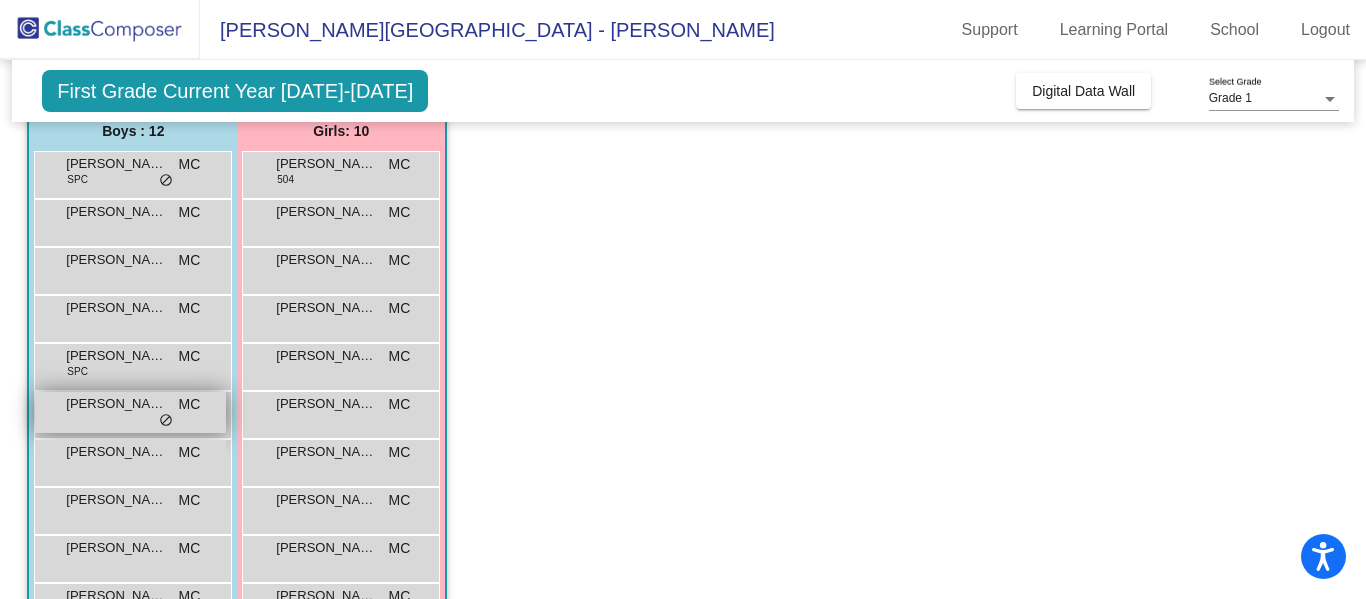 click on "do_not_disturb_alt" at bounding box center [166, 421] 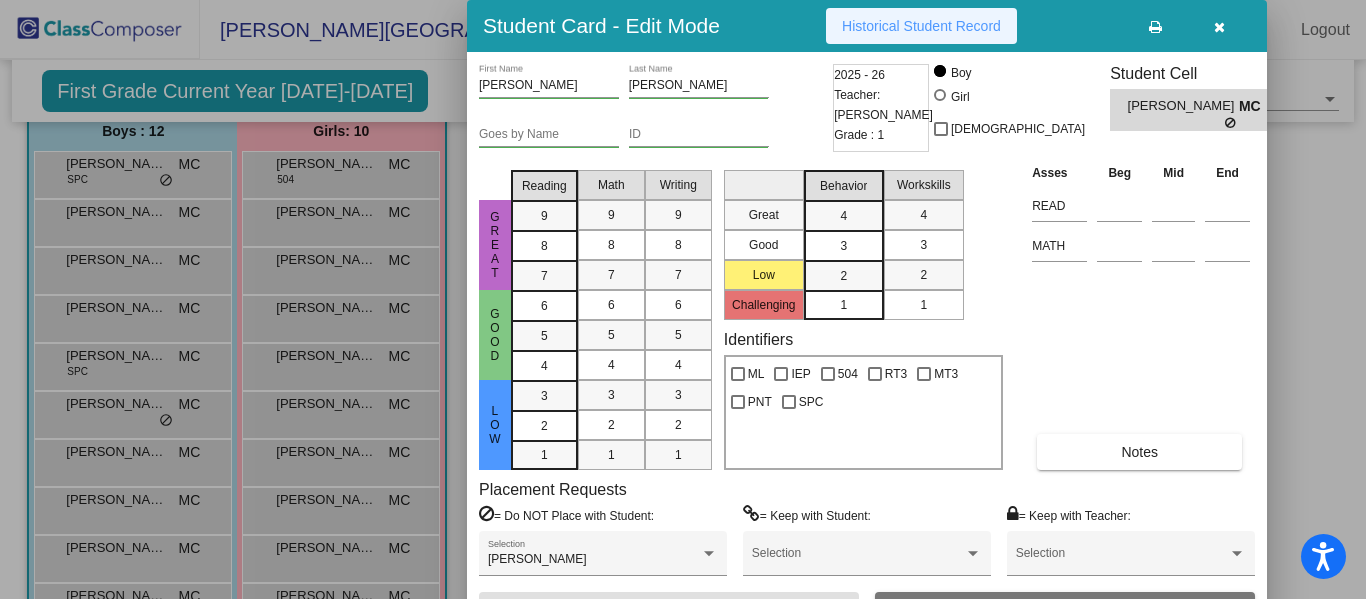 click on "Historical Student Record" at bounding box center [921, 26] 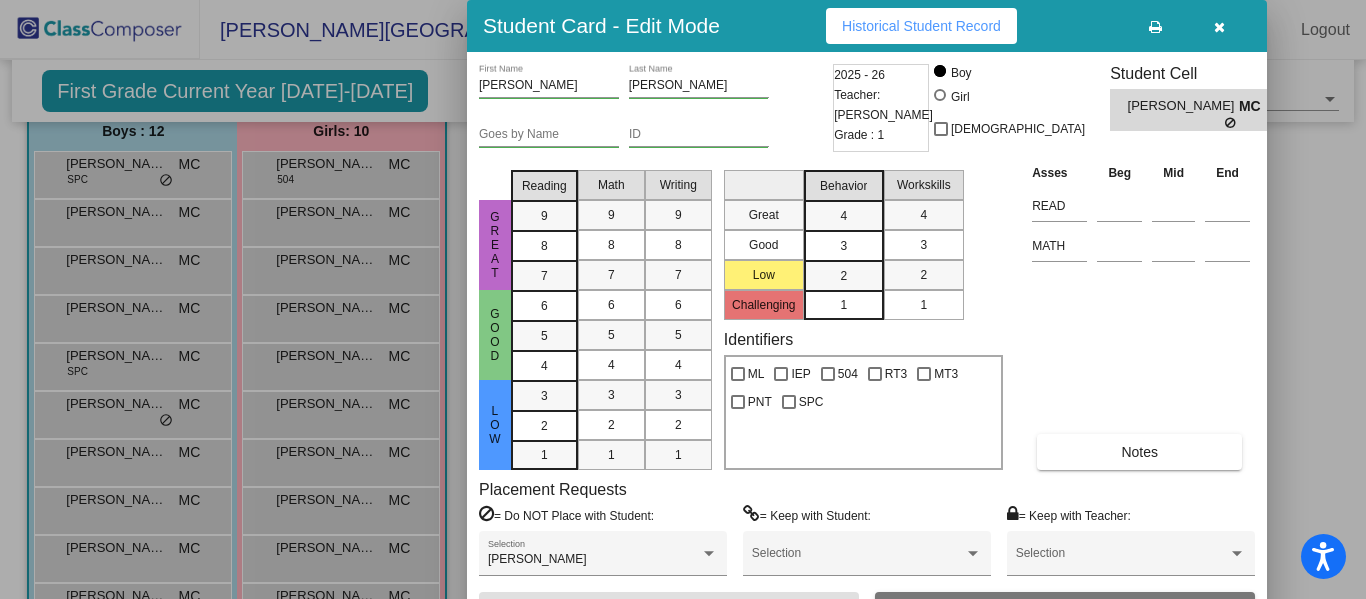click at bounding box center (1219, 27) 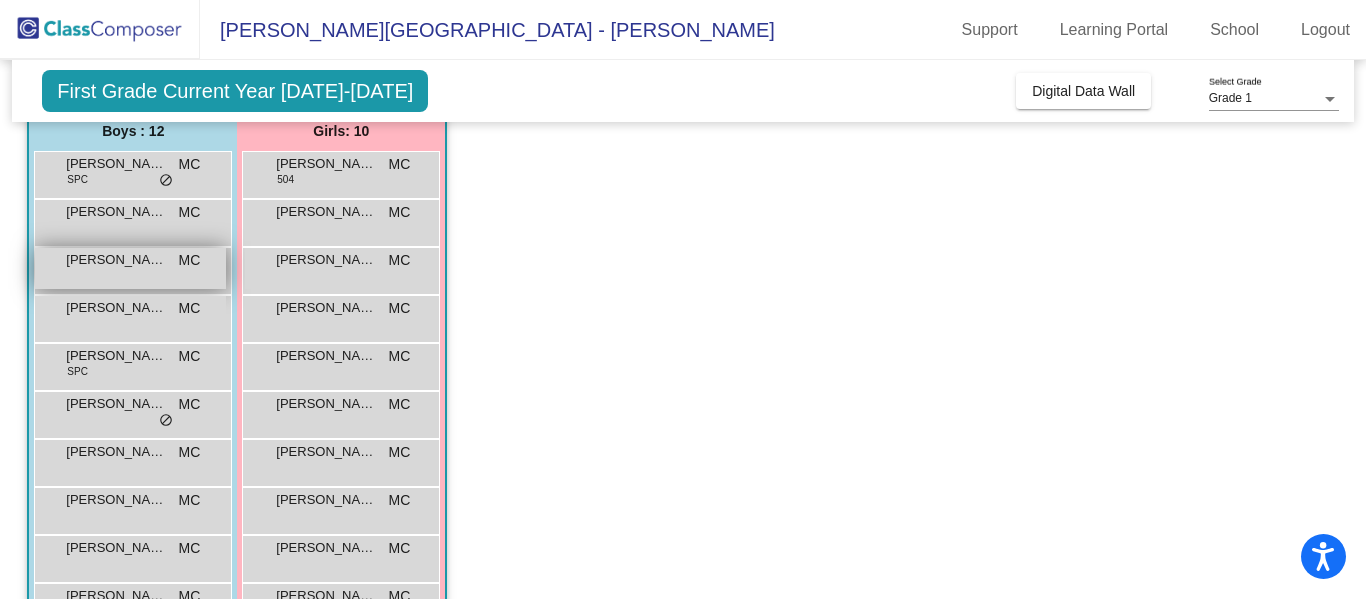 click on "[PERSON_NAME] MC lock do_not_disturb_alt" at bounding box center [130, 268] 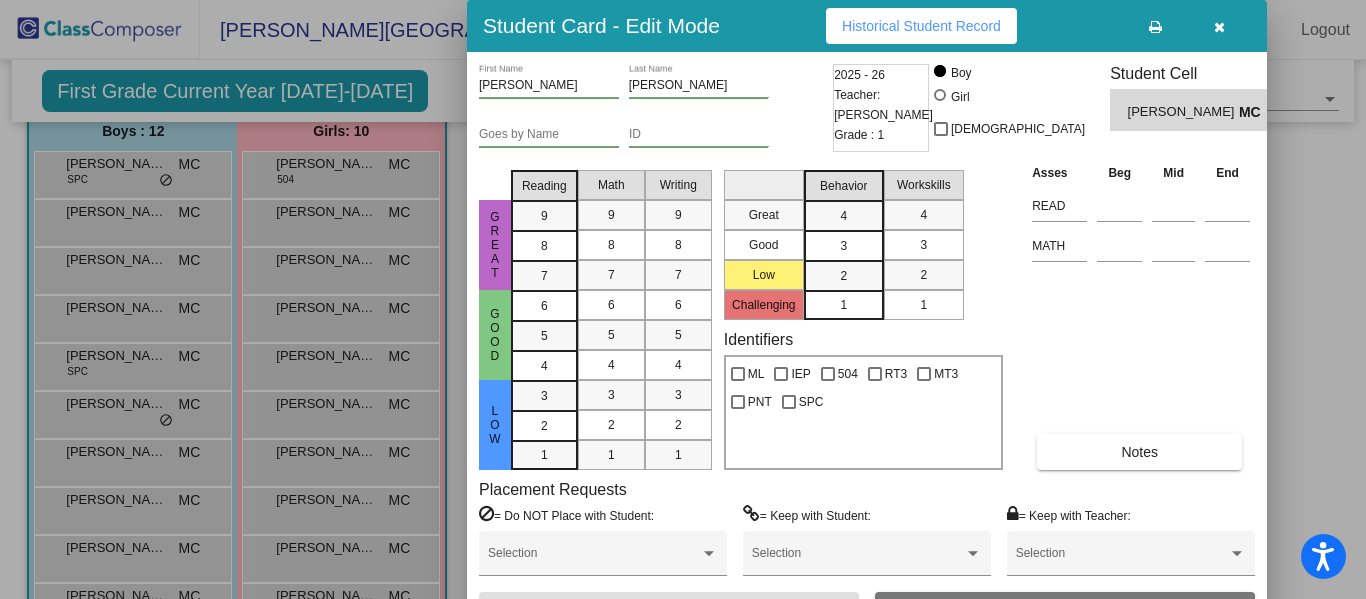 click on "Historical Student Record" at bounding box center [921, 26] 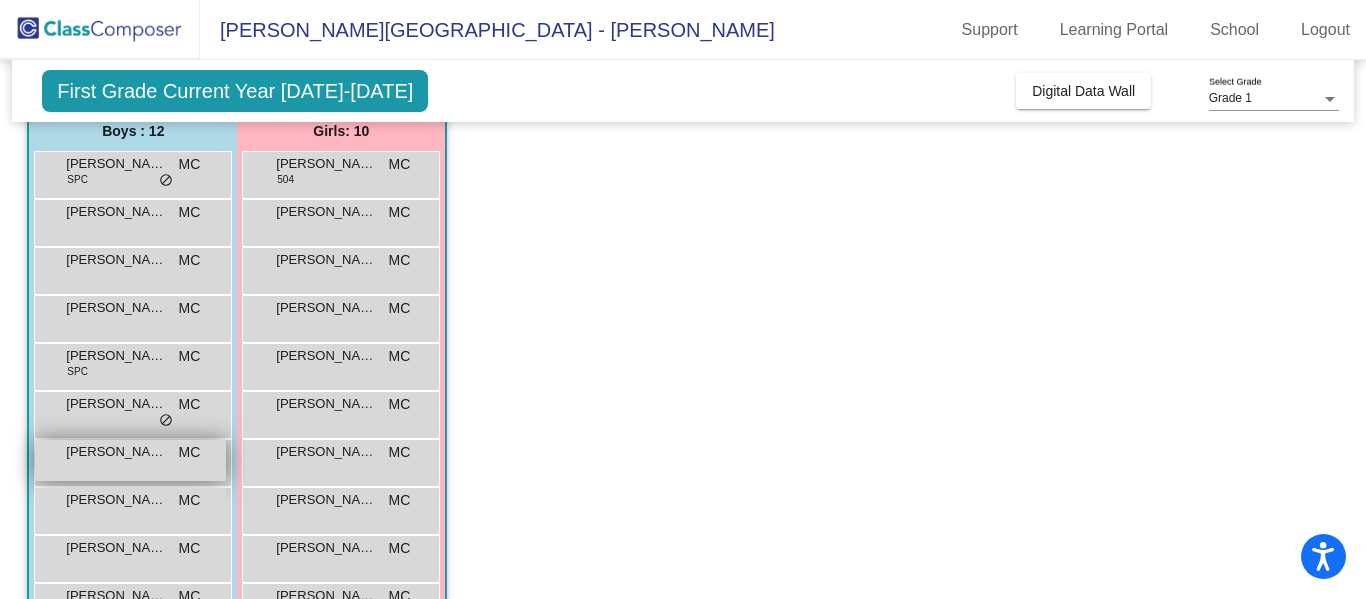 click on "[PERSON_NAME]" at bounding box center (116, 452) 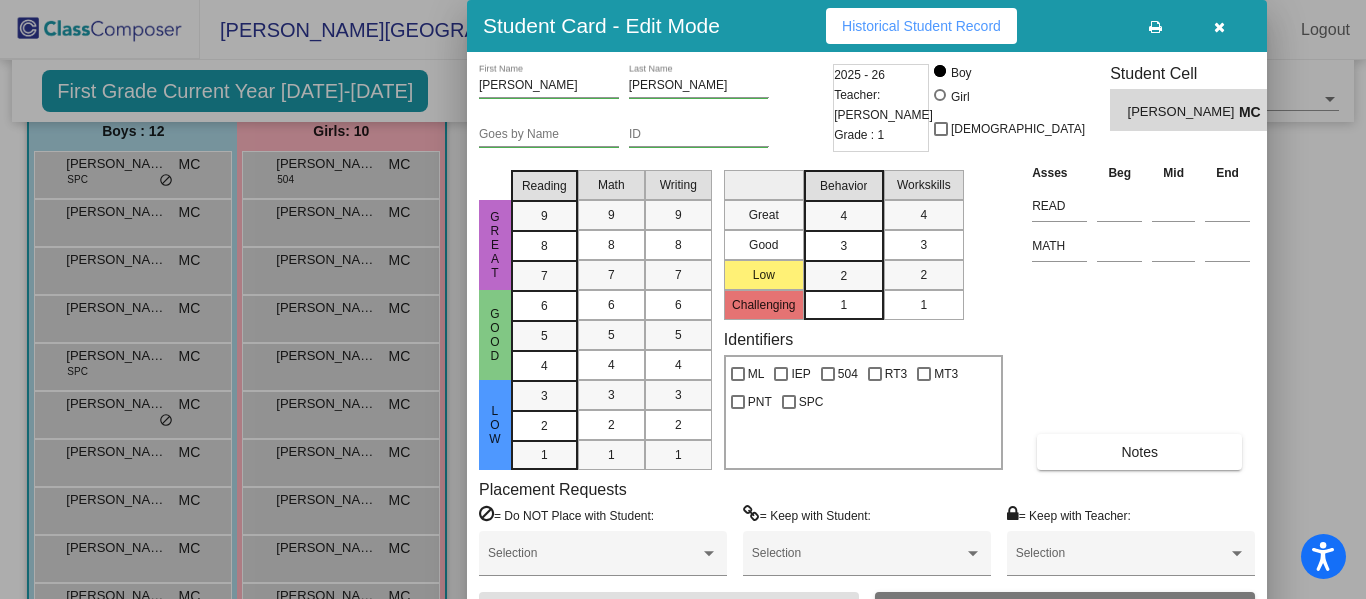 click on "Historical Student Record" at bounding box center [921, 26] 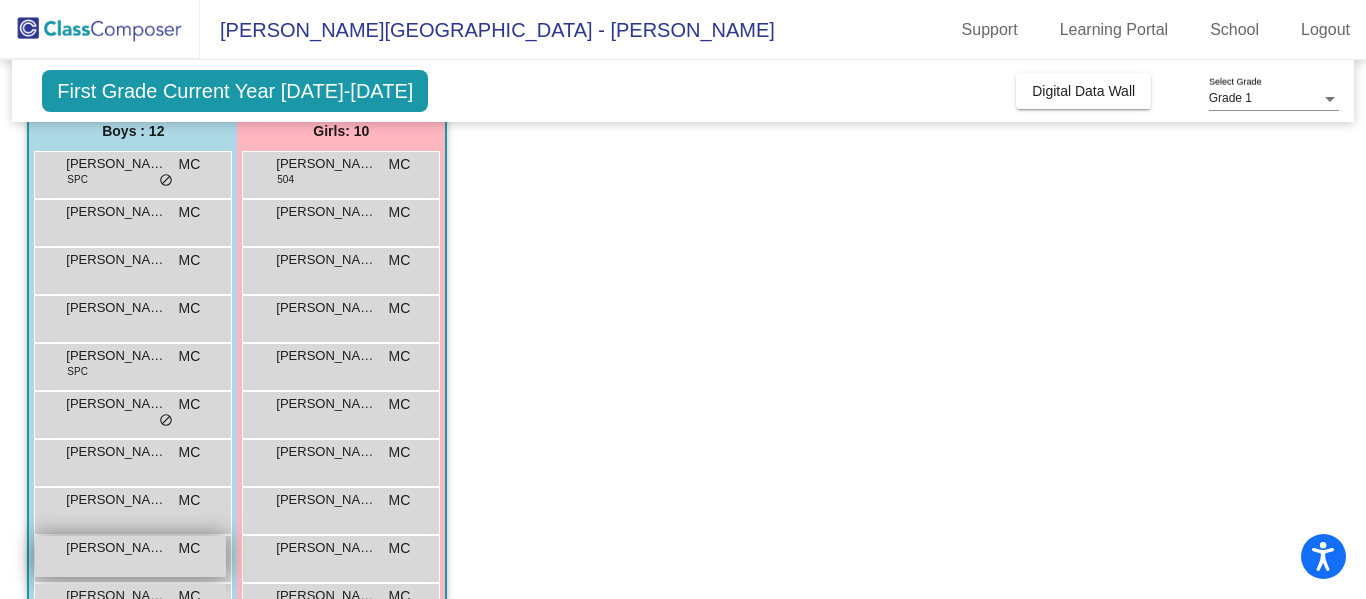 click on "Nixen [PERSON_NAME] MC lock do_not_disturb_alt" at bounding box center [130, 556] 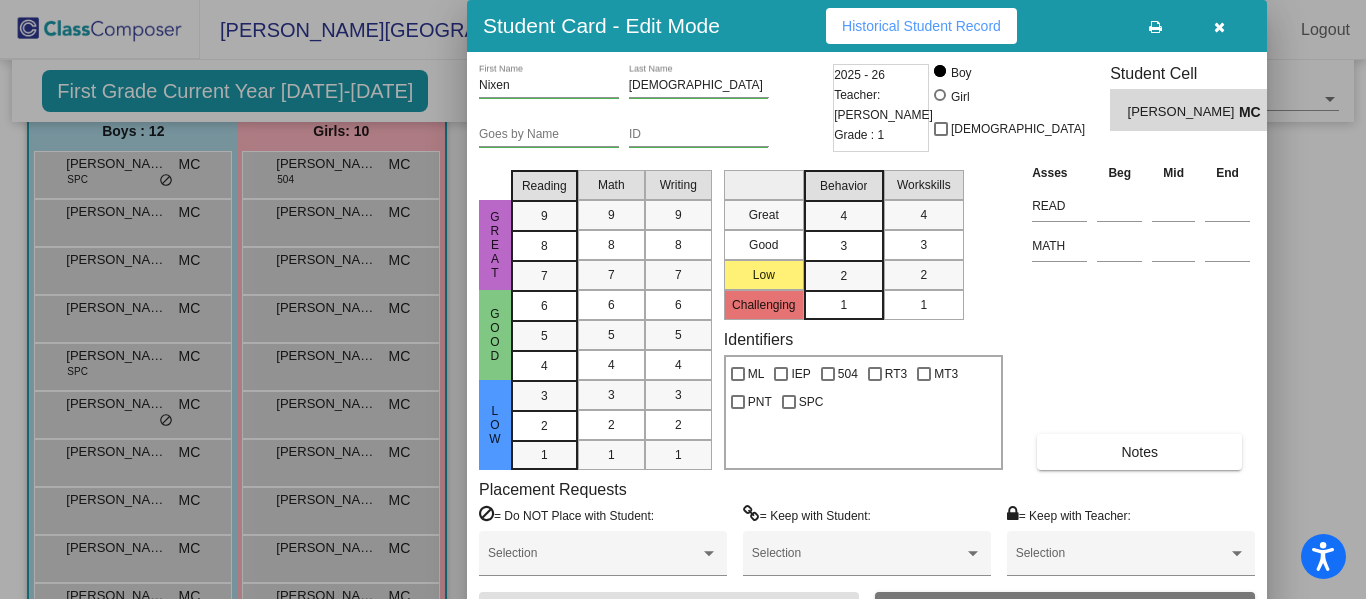 click on "Historical Student Record" at bounding box center [921, 26] 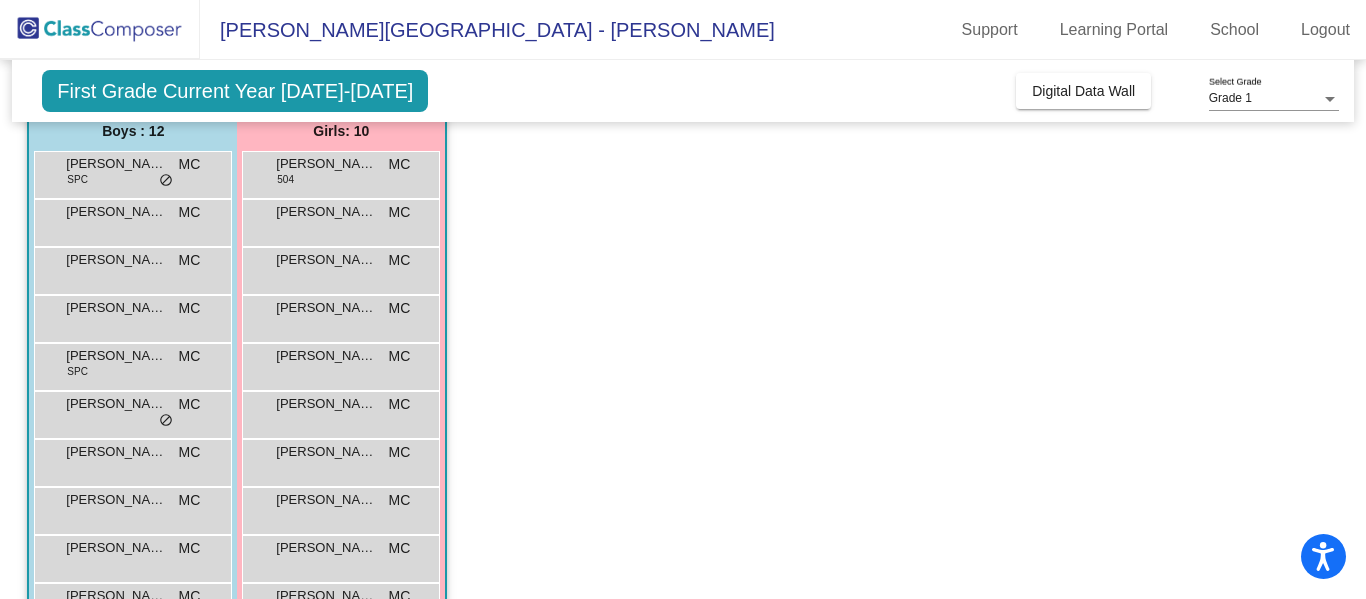 click on "Class 3   - [PERSON_NAME]  picture_as_pdf [PERSON_NAME]  Add Student  First Name Last Name Student Id  (Recommended)   Boy   Girl   [DEMOGRAPHIC_DATA] Add Close  Boys : 12  [PERSON_NAME] SPC MC lock do_not_disturb_alt [PERSON_NAME] MC lock do_not_disturb_alt [PERSON_NAME] MC lock do_not_disturb_alt [PERSON_NAME] [PERSON_NAME] MC lock do_not_disturb_alt [PERSON_NAME] [PERSON_NAME] SPC MC lock do_not_disturb_alt [PERSON_NAME] MC lock do_not_disturb_alt [PERSON_NAME] MC lock do_not_disturb_alt [PERSON_NAME] MC lock do_not_disturb_alt Nixen [PERSON_NAME] MC lock do_not_disturb_alt [PERSON_NAME] MT3 MC lock do_not_disturb_alt [PERSON_NAME] Commodore IEP MC lock do_not_disturb_alt [PERSON_NAME] IEP MC lock do_not_disturb_alt Girls: 10 [PERSON_NAME] 504 MC lock do_not_disturb_alt [PERSON_NAME] MC lock do_not_disturb_alt [PERSON_NAME] Corner MC lock do_not_disturb_alt [PERSON_NAME] MC lock do_not_disturb_alt [PERSON_NAME] MC lock do_not_disturb_alt [PERSON_NAME] MC lock do_not_disturb_alt Mawazo Daud MC lock do_not_disturb_alt [PERSON_NAME] MC lock MC" 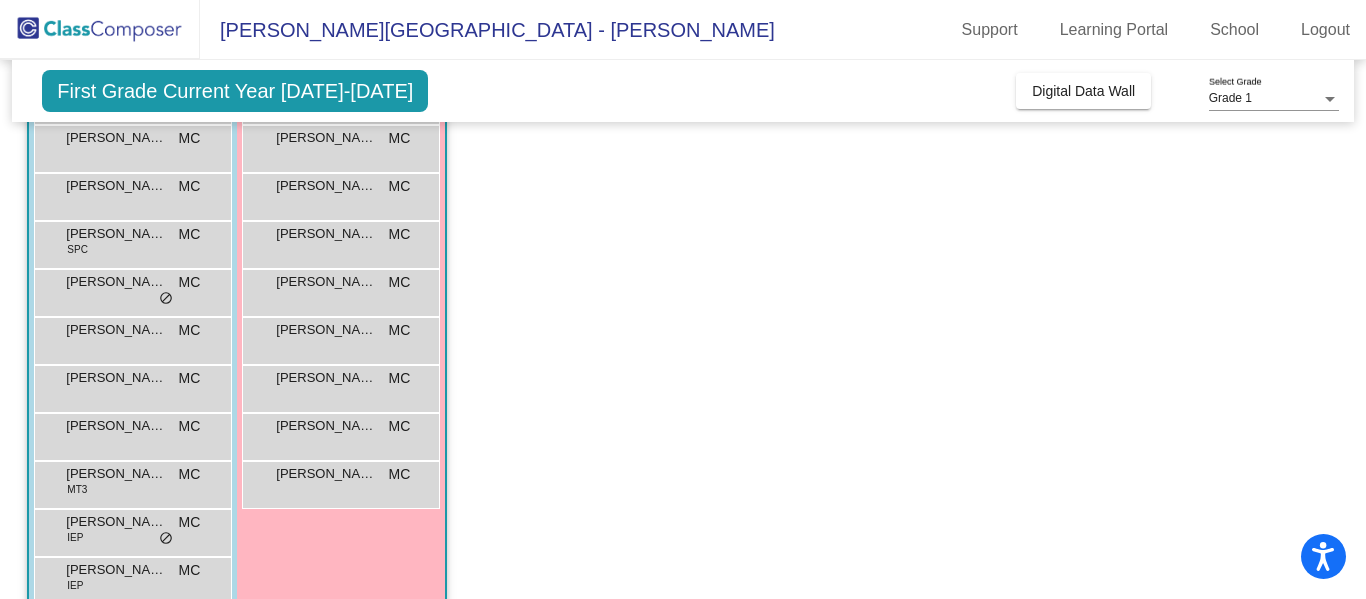 scroll, scrollTop: 329, scrollLeft: 0, axis: vertical 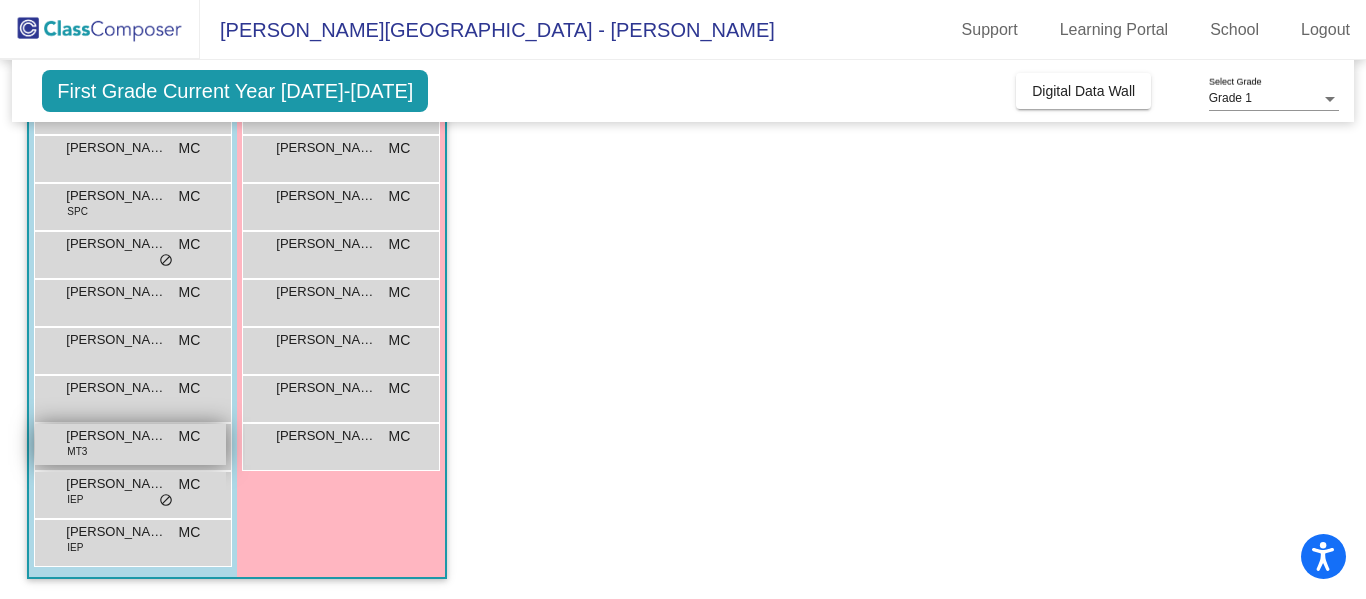 click on "[PERSON_NAME]" at bounding box center (116, 436) 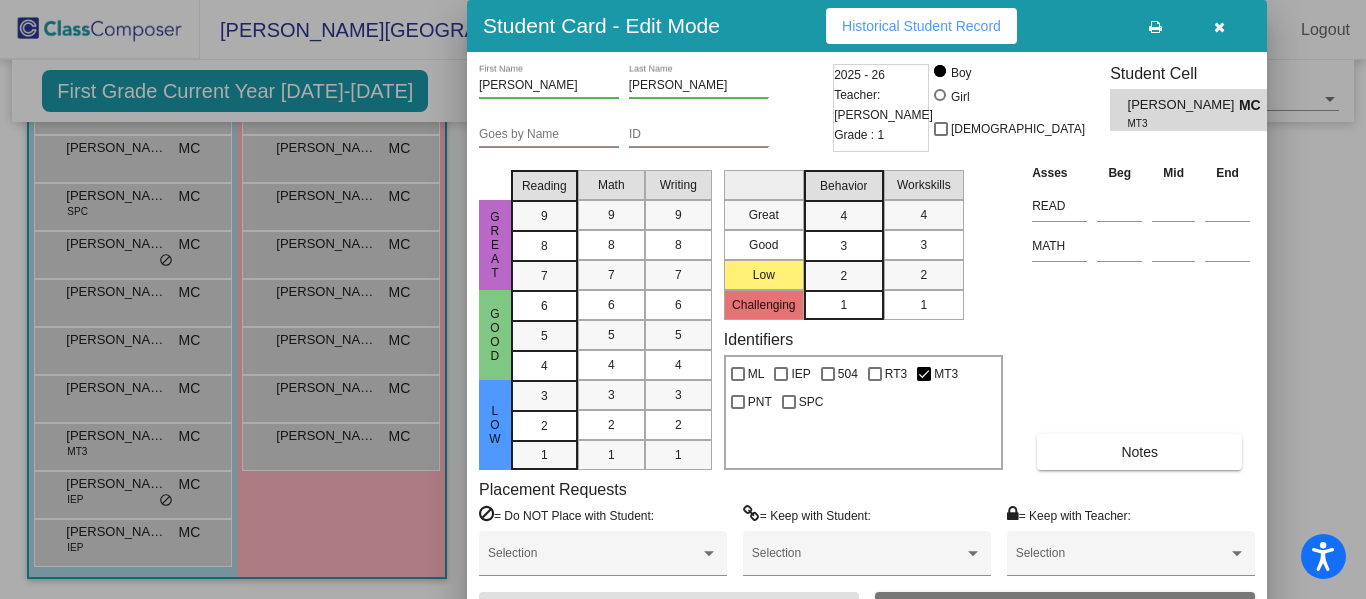 click on "Historical Student Record" at bounding box center (921, 26) 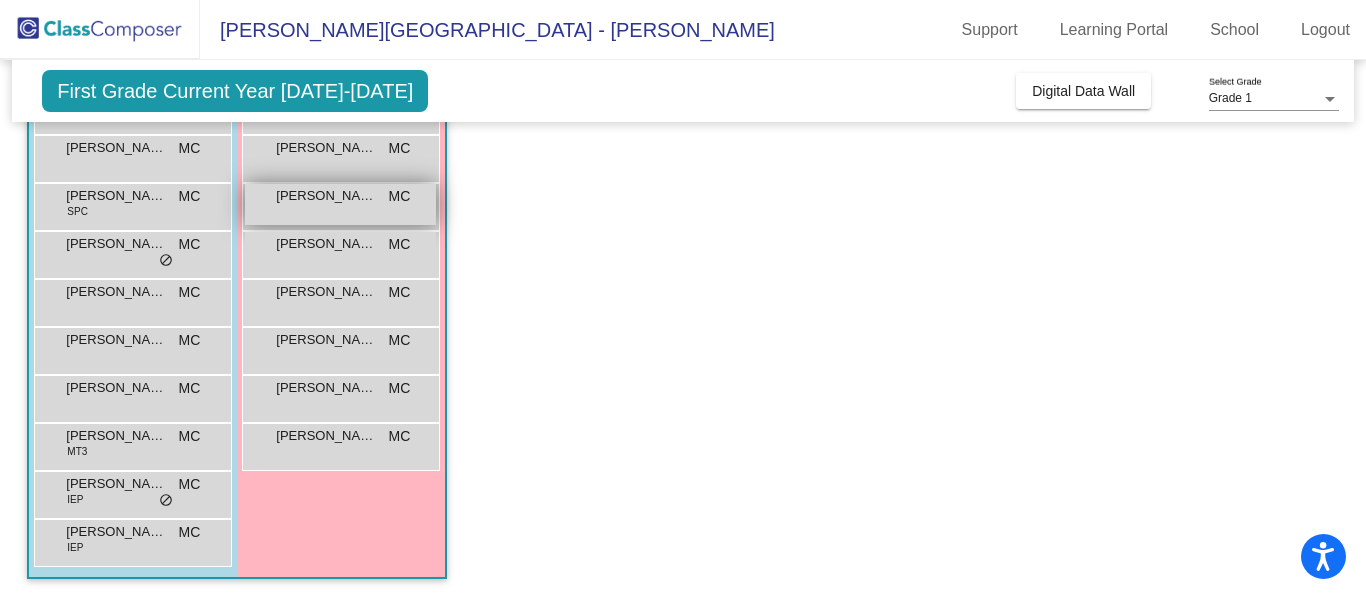click on "[PERSON_NAME] MC lock do_not_disturb_alt" at bounding box center [340, 204] 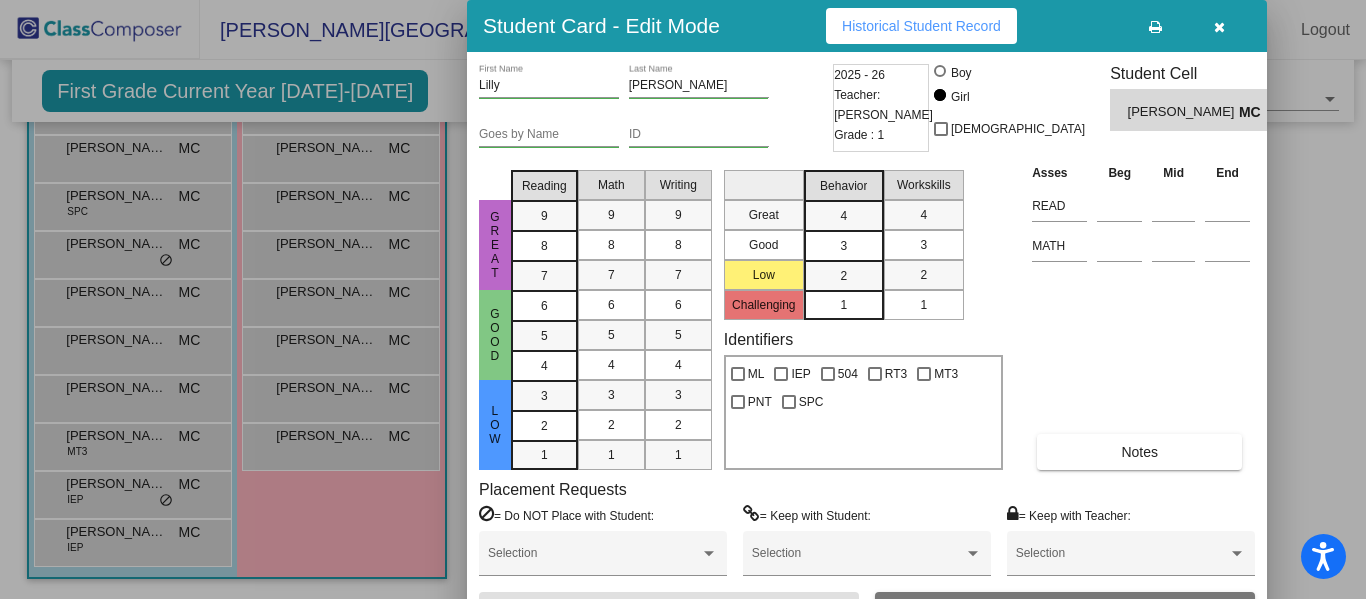 click on "Historical Student Record" at bounding box center (921, 26) 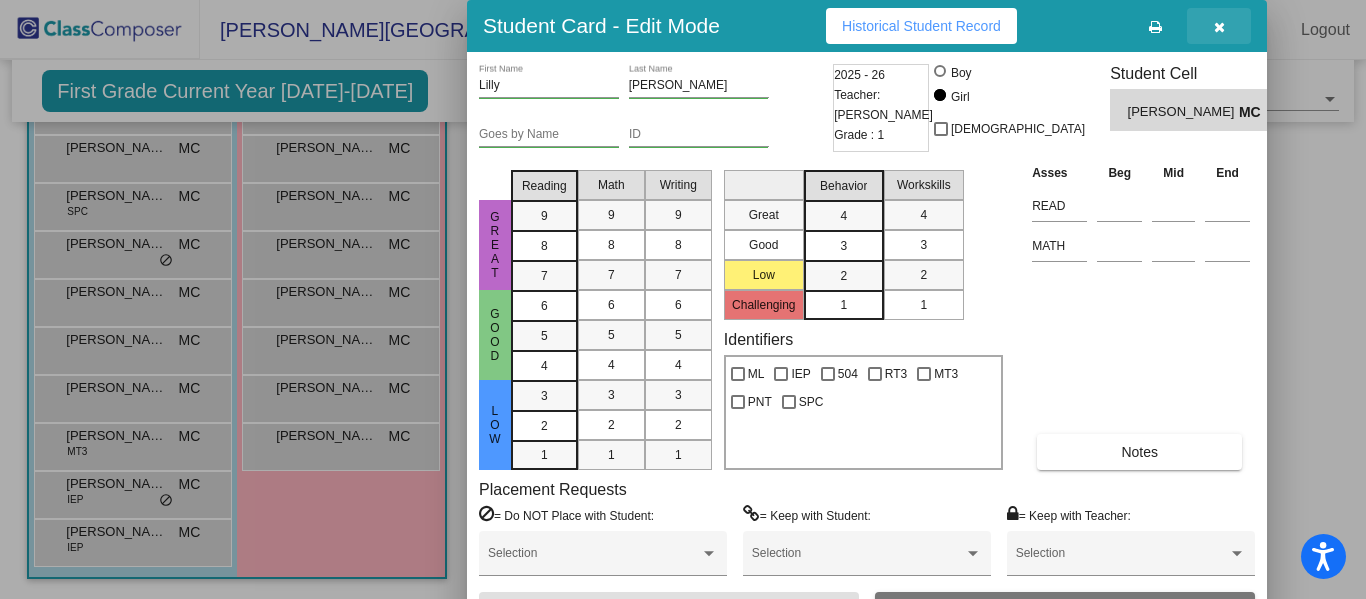click at bounding box center [1219, 27] 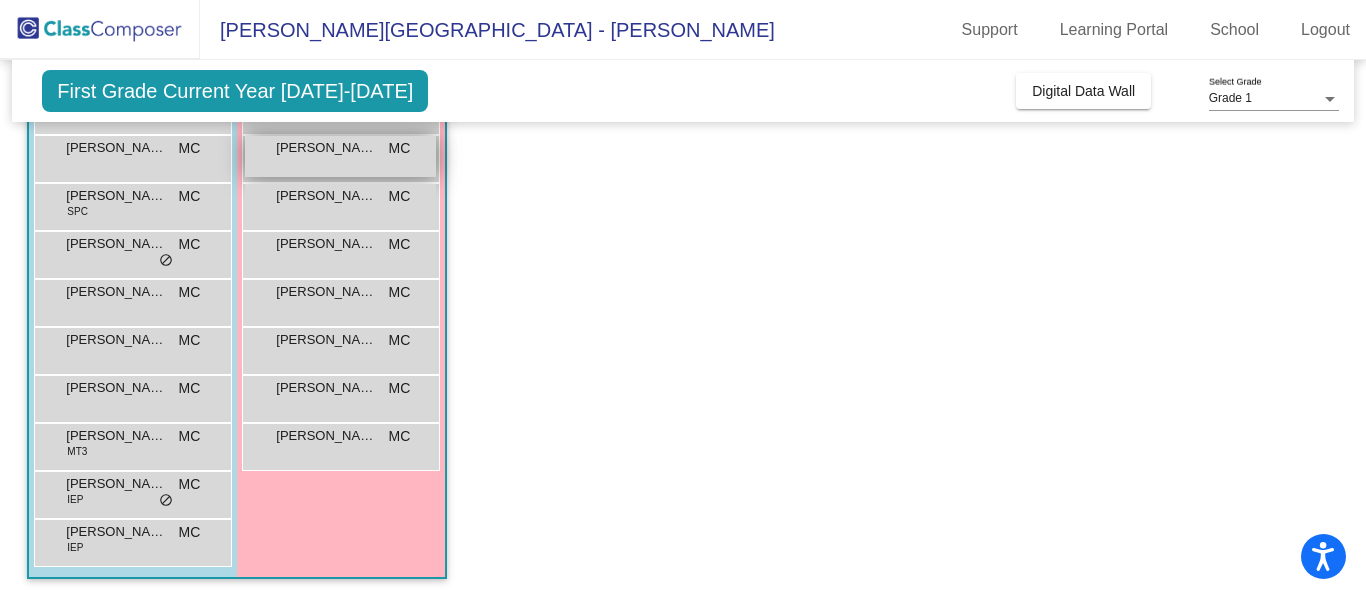 click on "MC" at bounding box center [400, 148] 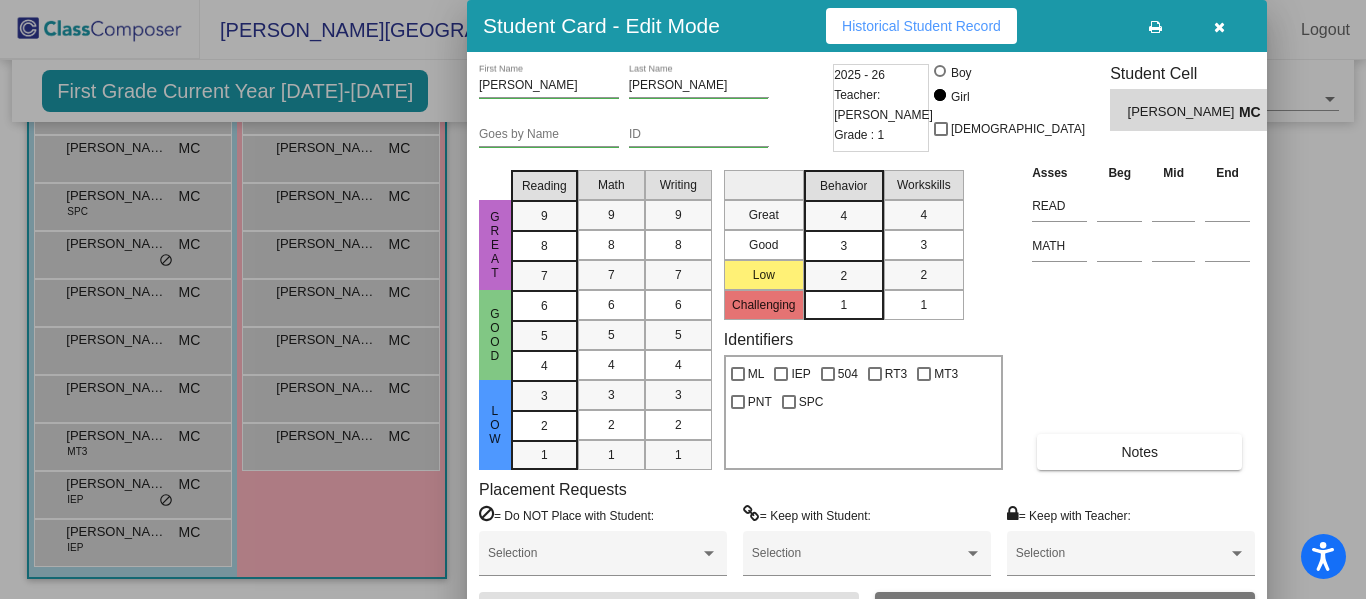 click on "Historical Student Record" at bounding box center (921, 26) 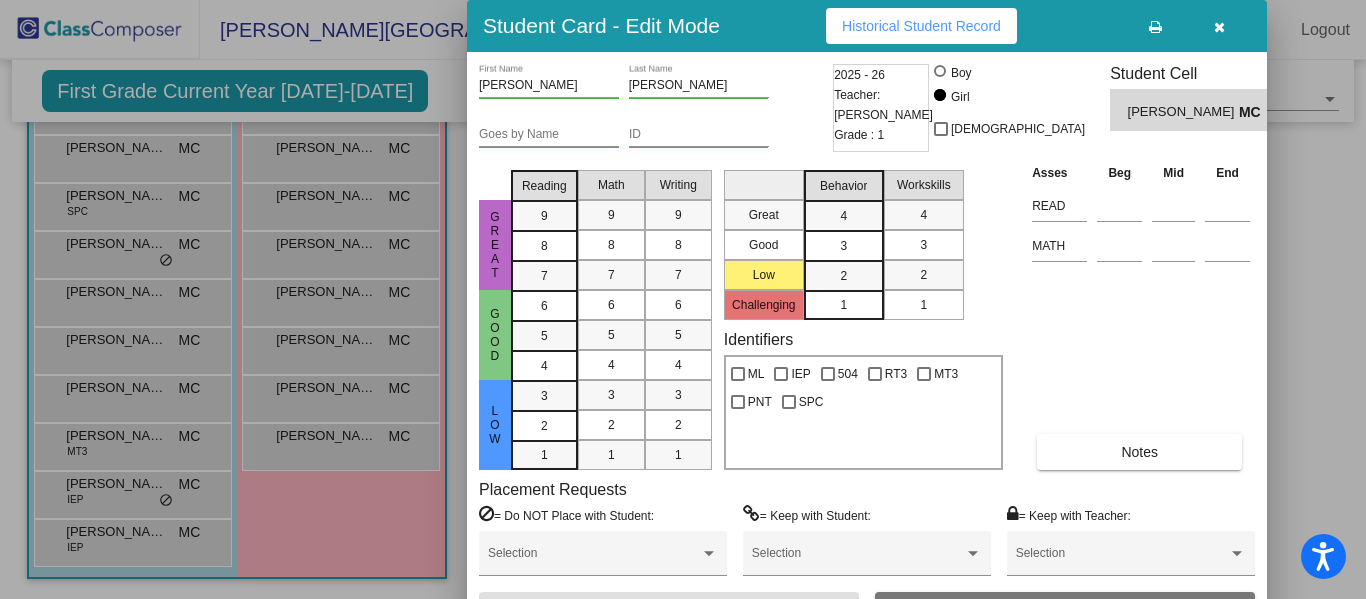 click at bounding box center (1219, 27) 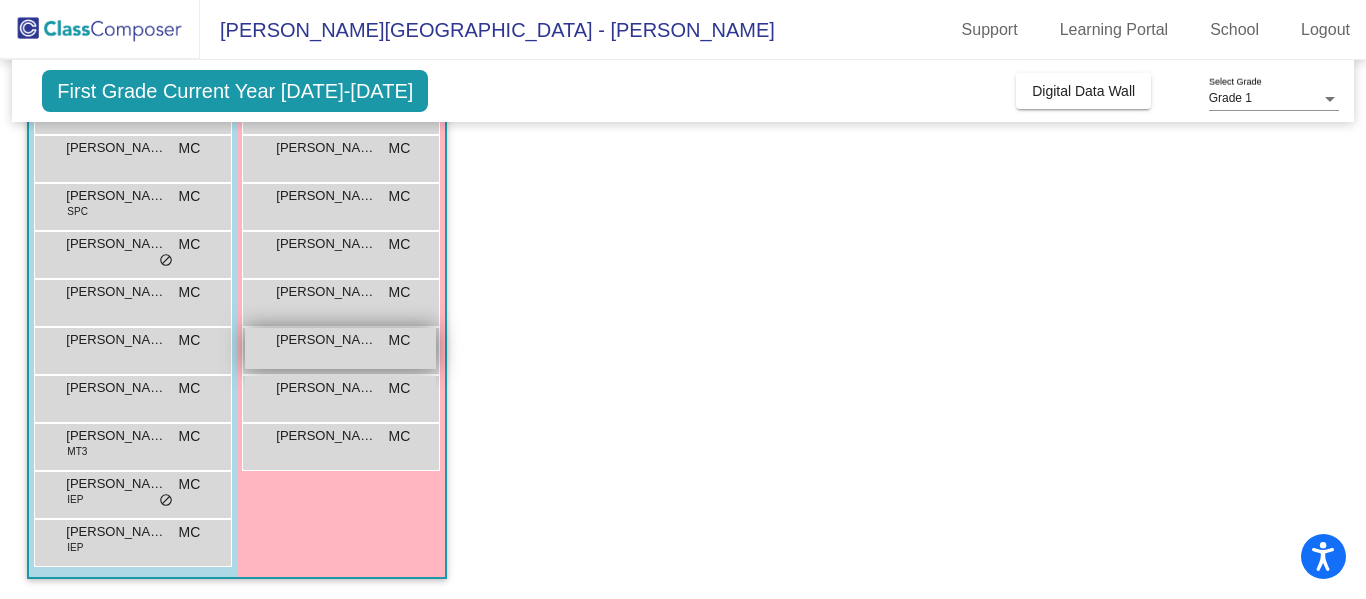 click on "[PERSON_NAME] MC lock do_not_disturb_alt" at bounding box center [340, 348] 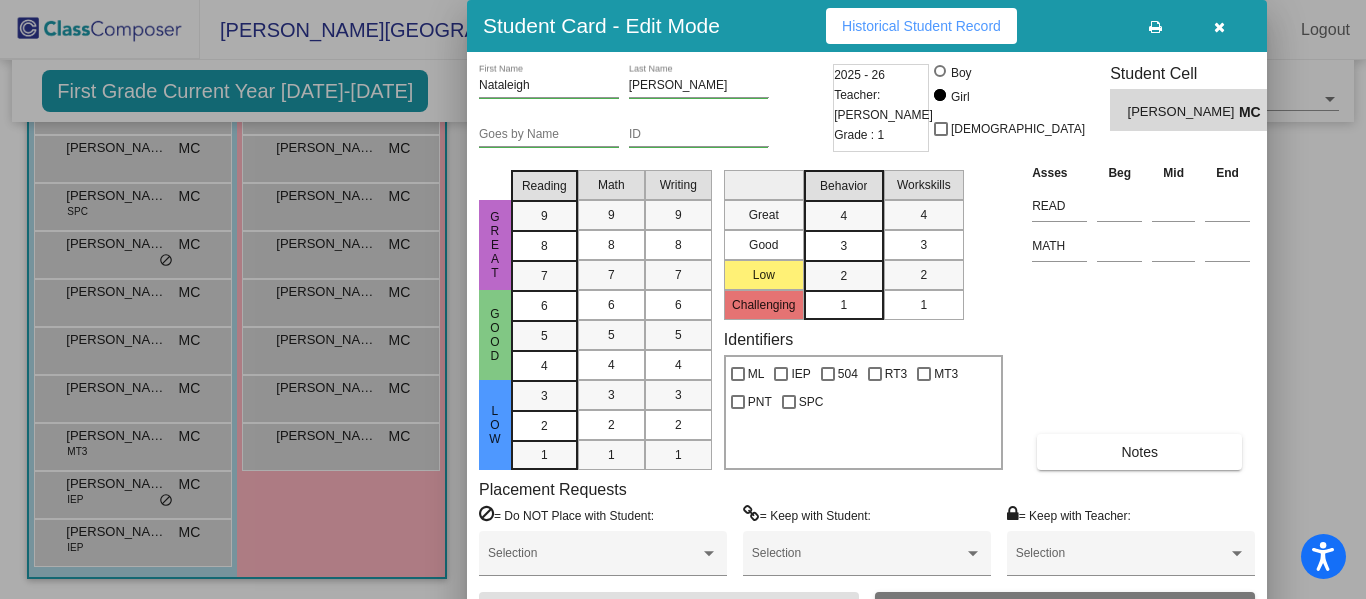 click on "Historical Student Record" at bounding box center (921, 26) 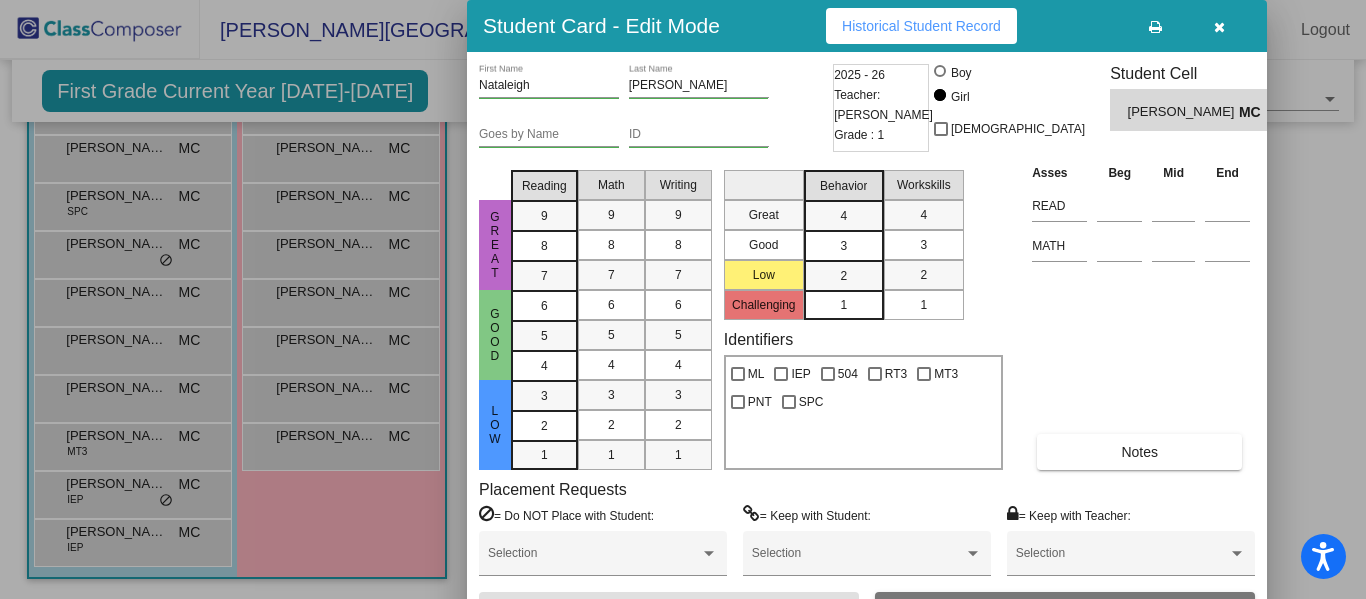 click at bounding box center (1219, 27) 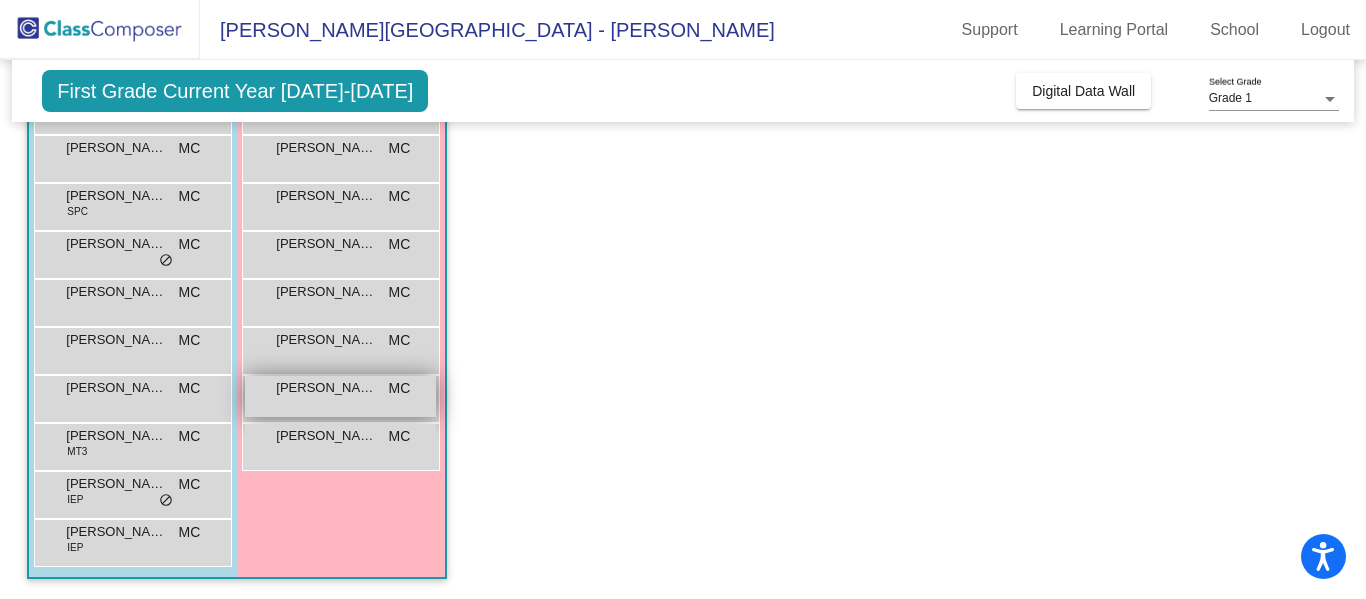 click on "[PERSON_NAME]" at bounding box center (326, 388) 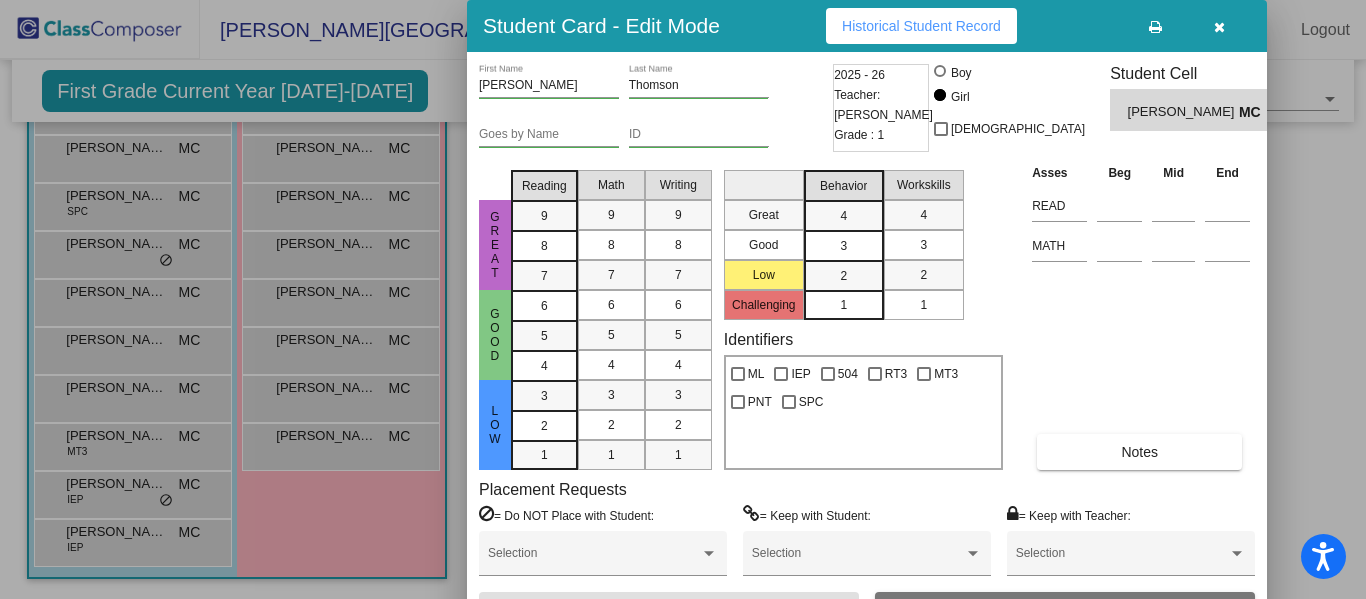 click on "Historical Student Record" at bounding box center [921, 26] 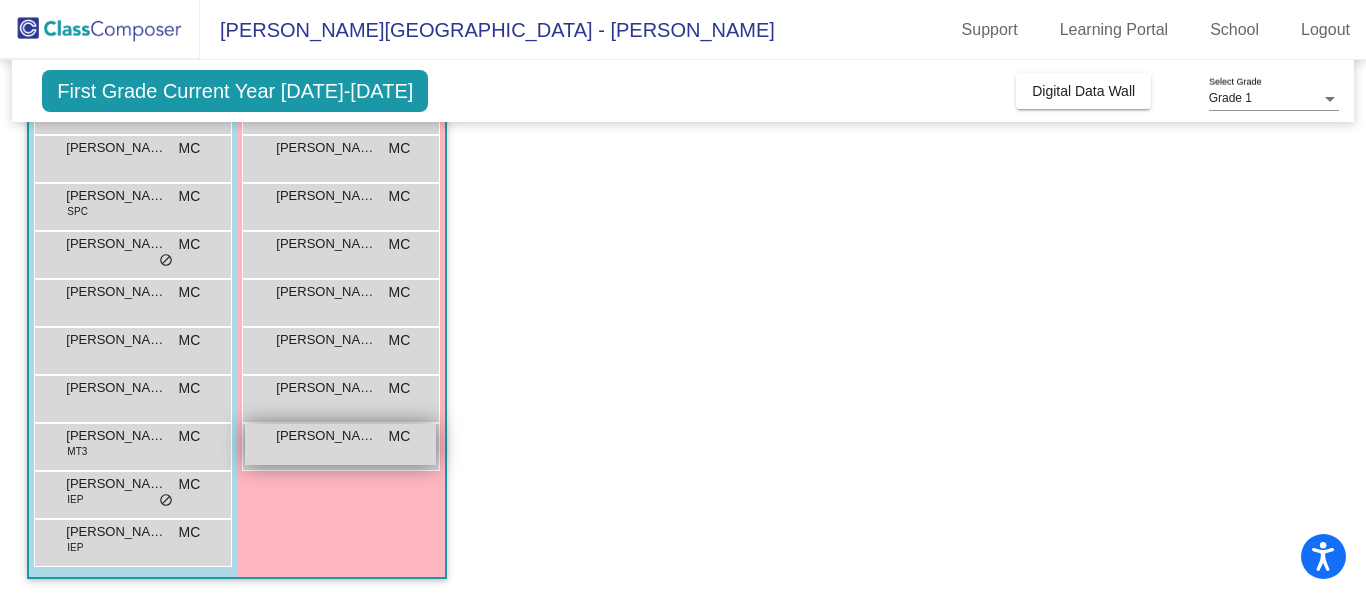 click on "[PERSON_NAME] MC lock do_not_disturb_alt" at bounding box center (340, 444) 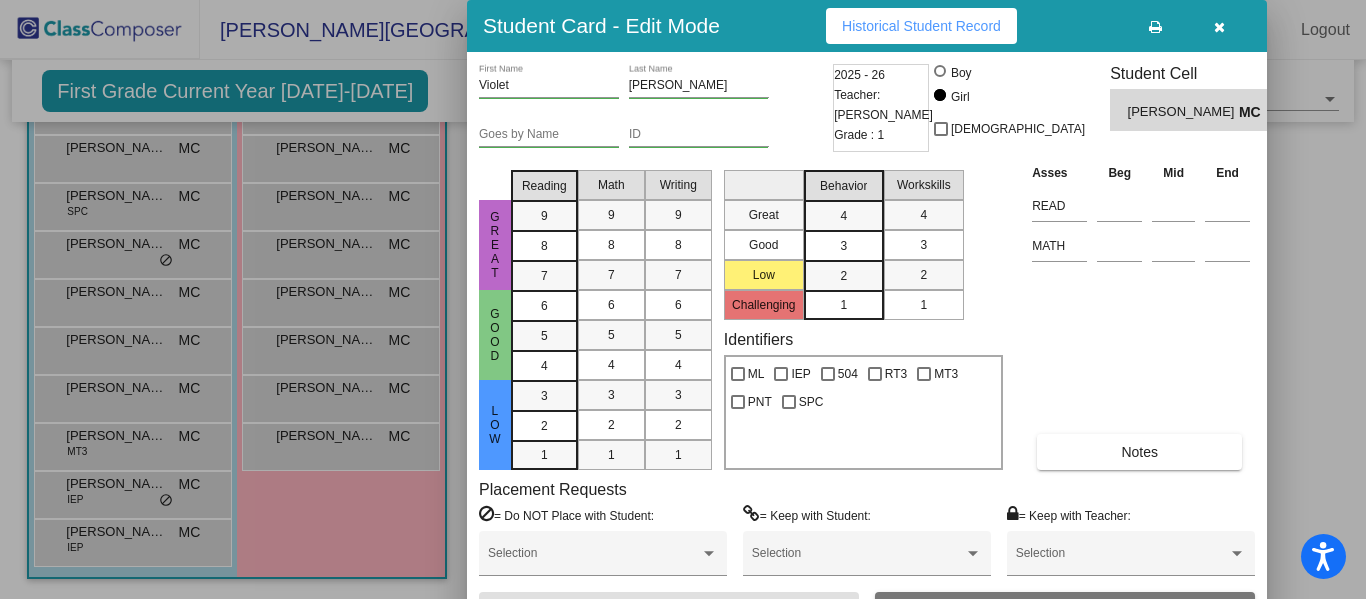 click on "Historical Student Record" at bounding box center [921, 26] 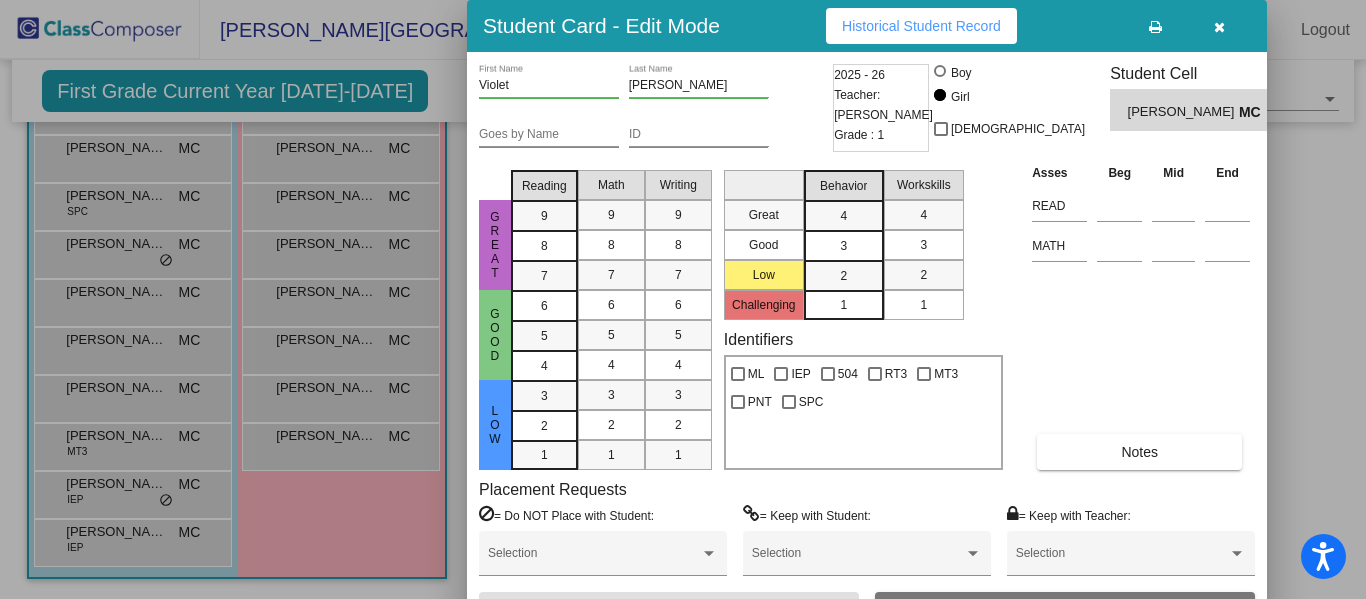 click at bounding box center (1219, 26) 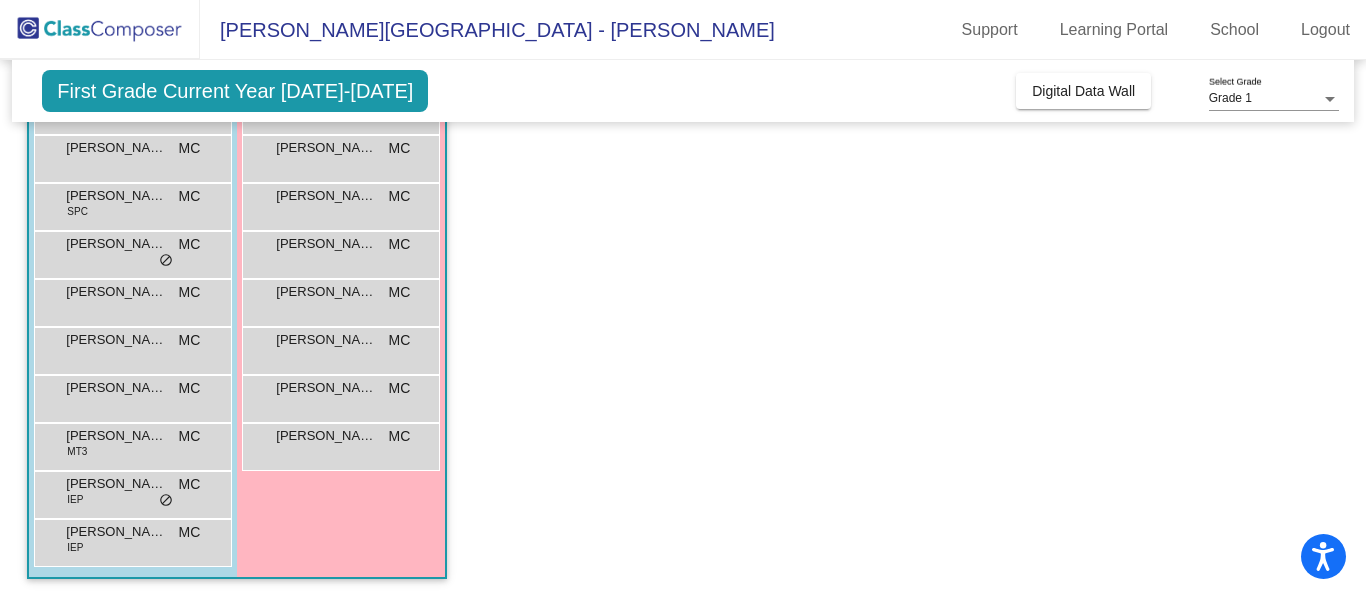 click on "School" 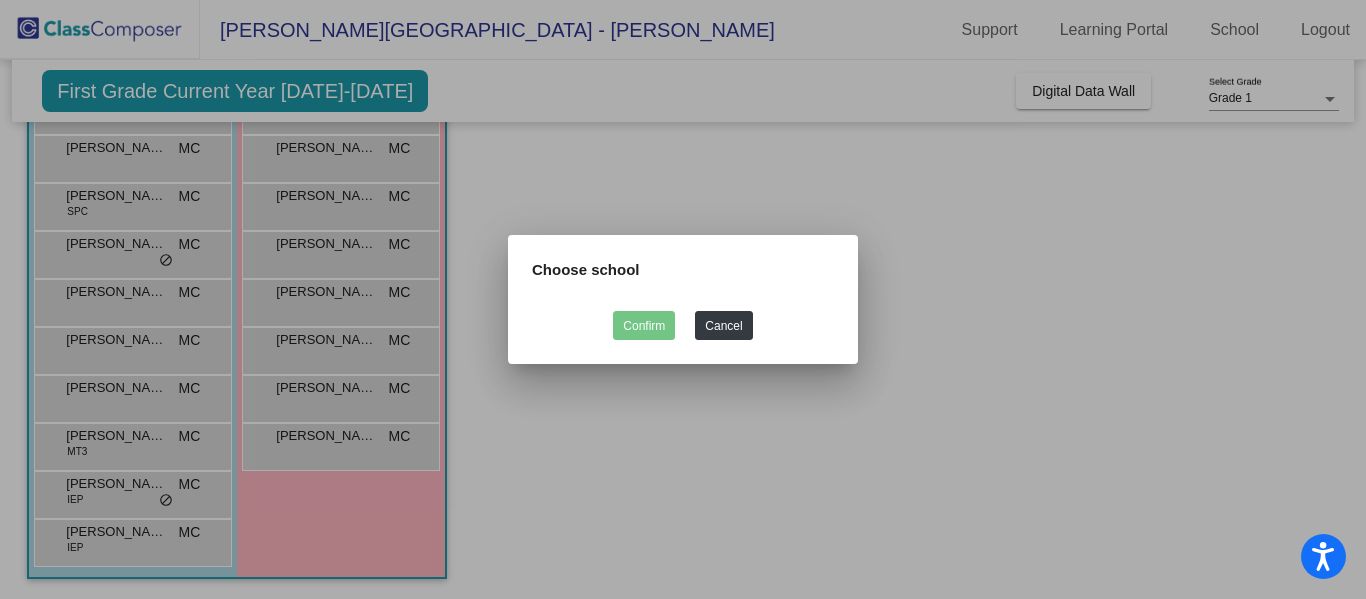 click at bounding box center (683, 299) 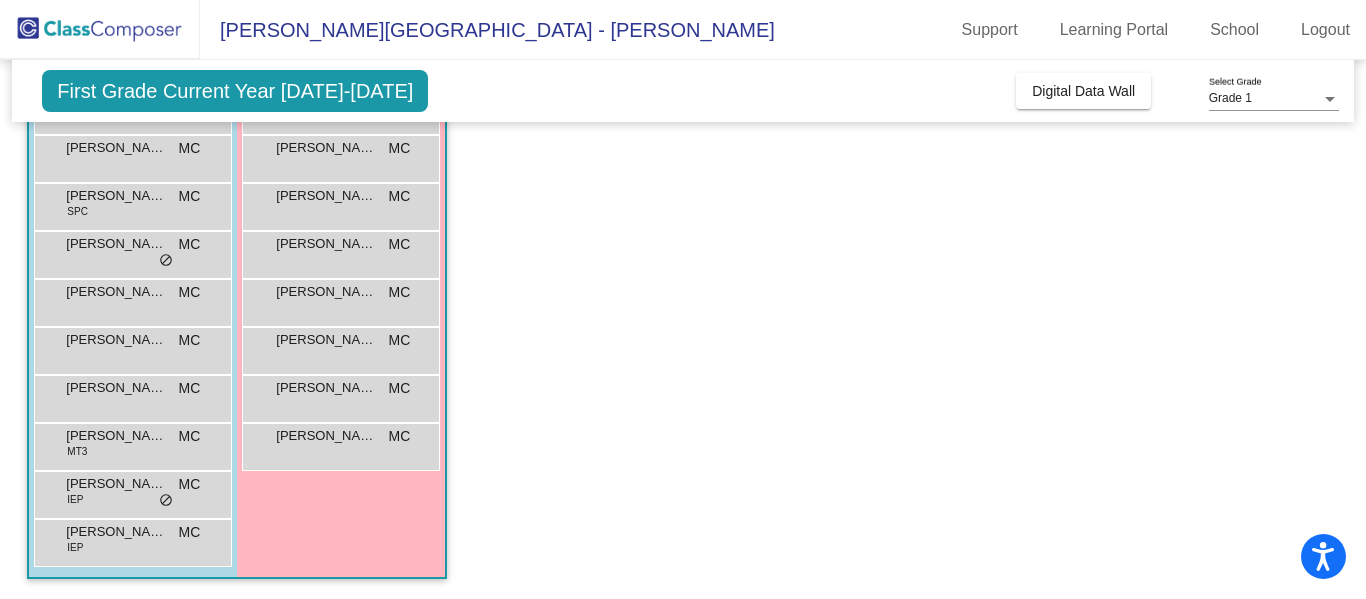 click on "Class 3   - [PERSON_NAME]  picture_as_pdf [PERSON_NAME]  Add Student  First Name Last Name Student Id  (Recommended)   Boy   Girl   [DEMOGRAPHIC_DATA] Add Close  Boys : 12  [PERSON_NAME] SPC MC lock do_not_disturb_alt [PERSON_NAME] MC lock do_not_disturb_alt [PERSON_NAME] MC lock do_not_disturb_alt [PERSON_NAME] [PERSON_NAME] MC lock do_not_disturb_alt [PERSON_NAME] [PERSON_NAME] SPC MC lock do_not_disturb_alt [PERSON_NAME] MC lock do_not_disturb_alt [PERSON_NAME] MC lock do_not_disturb_alt [PERSON_NAME] MC lock do_not_disturb_alt Nixen [PERSON_NAME] MC lock do_not_disturb_alt [PERSON_NAME] MT3 MC lock do_not_disturb_alt [PERSON_NAME] Commodore IEP MC lock do_not_disturb_alt [PERSON_NAME] IEP MC lock do_not_disturb_alt Girls: 10 [PERSON_NAME] 504 MC lock do_not_disturb_alt [PERSON_NAME] MC lock do_not_disturb_alt [PERSON_NAME] Corner MC lock do_not_disturb_alt [PERSON_NAME] MC lock do_not_disturb_alt [PERSON_NAME] MC lock do_not_disturb_alt [PERSON_NAME] MC lock do_not_disturb_alt Mawazo Daud MC lock do_not_disturb_alt [PERSON_NAME] MC lock MC" 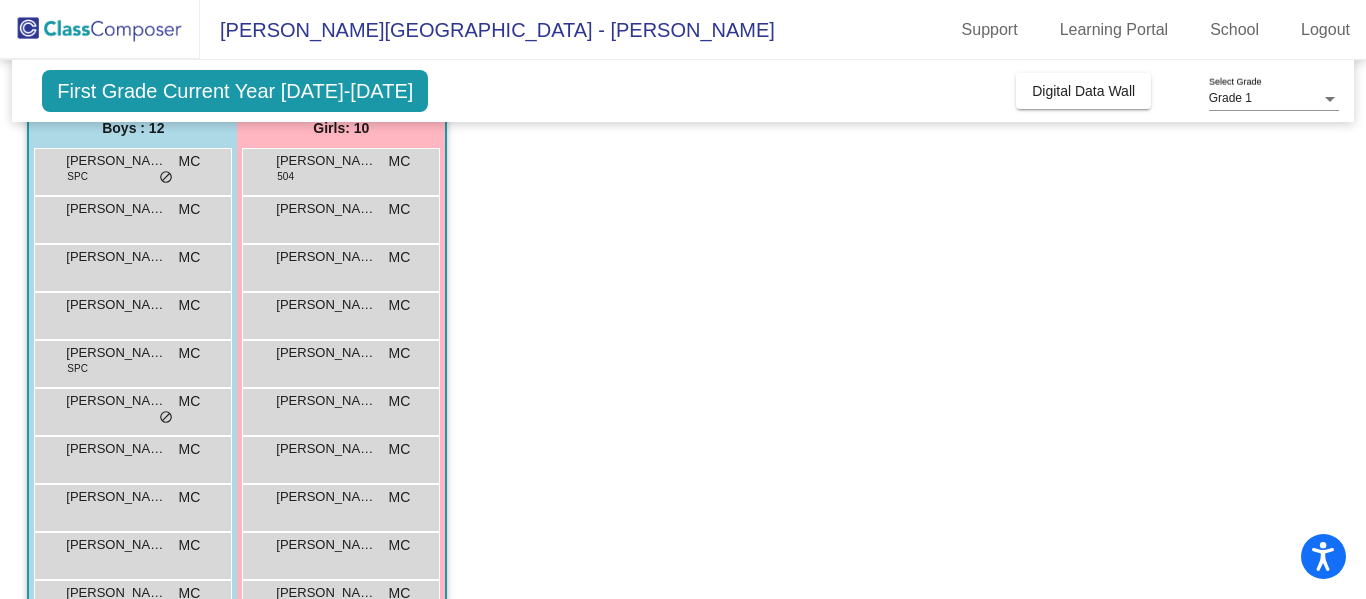 scroll, scrollTop: 169, scrollLeft: 0, axis: vertical 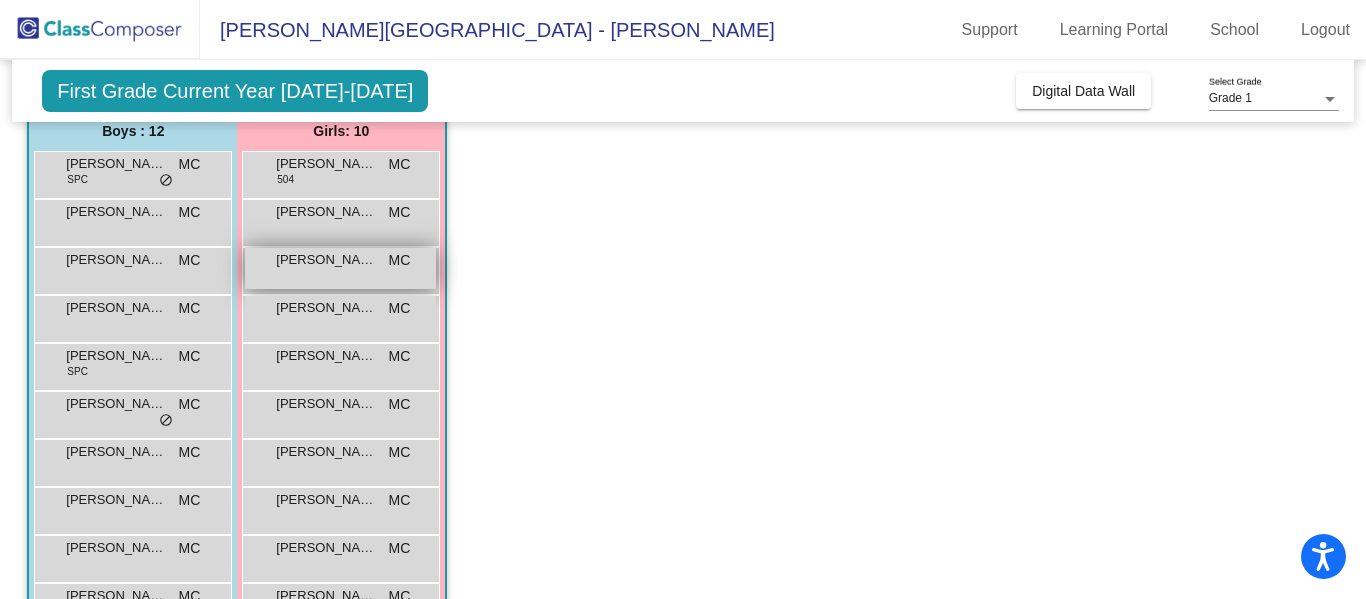 click on "[PERSON_NAME] Corner" at bounding box center [326, 260] 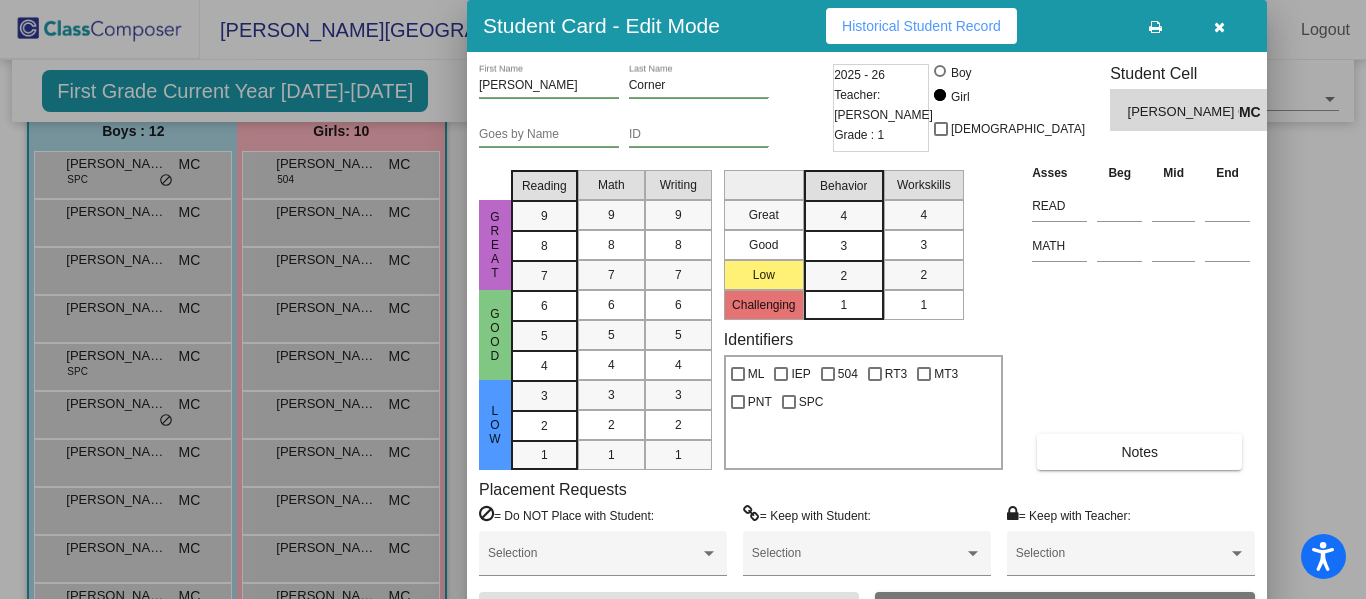click on "Historical Student Record" at bounding box center [921, 26] 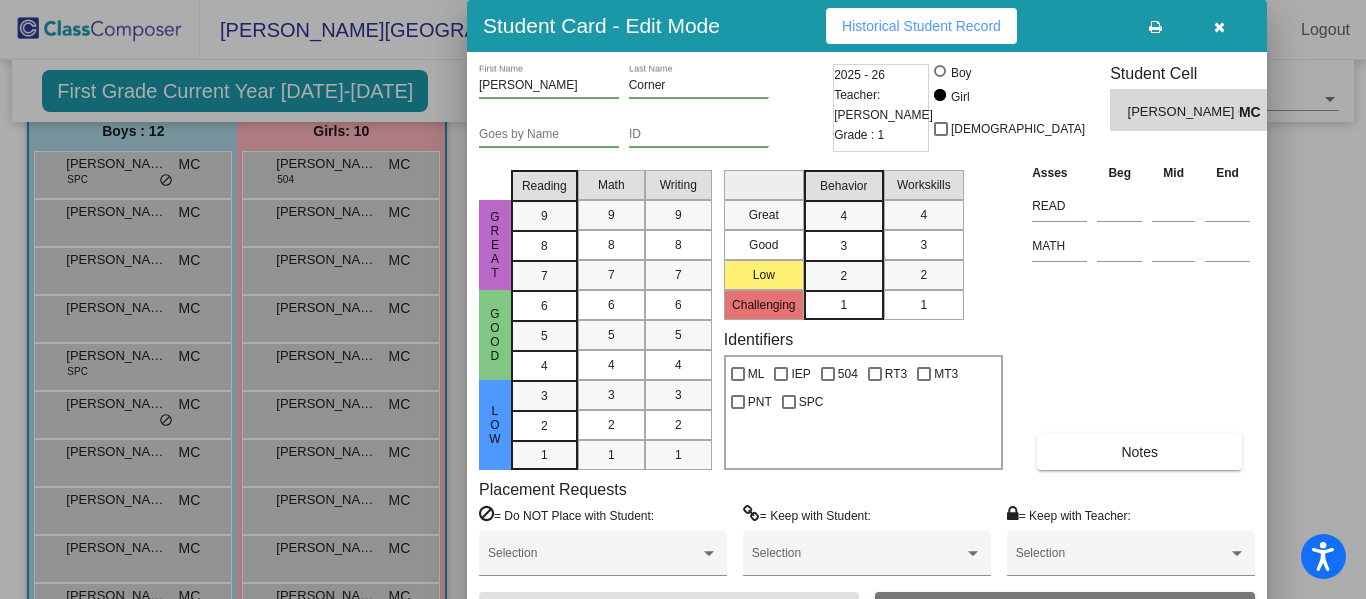click at bounding box center (1219, 27) 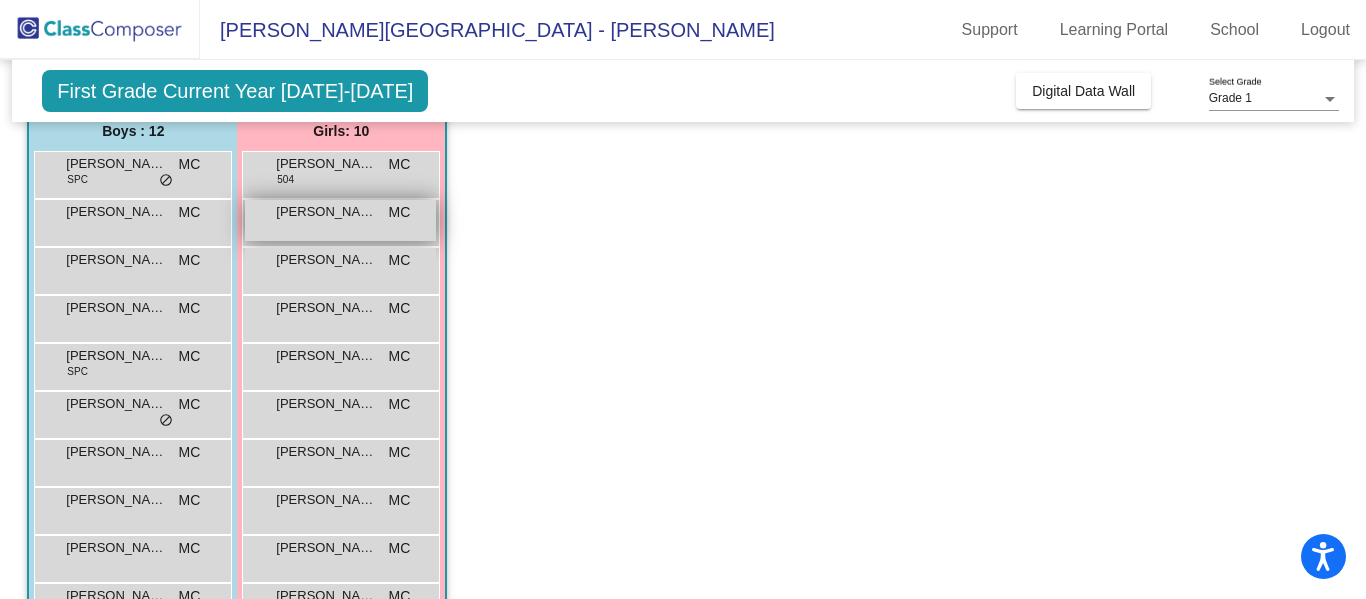click on "[PERSON_NAME] MC lock do_not_disturb_alt" at bounding box center [340, 220] 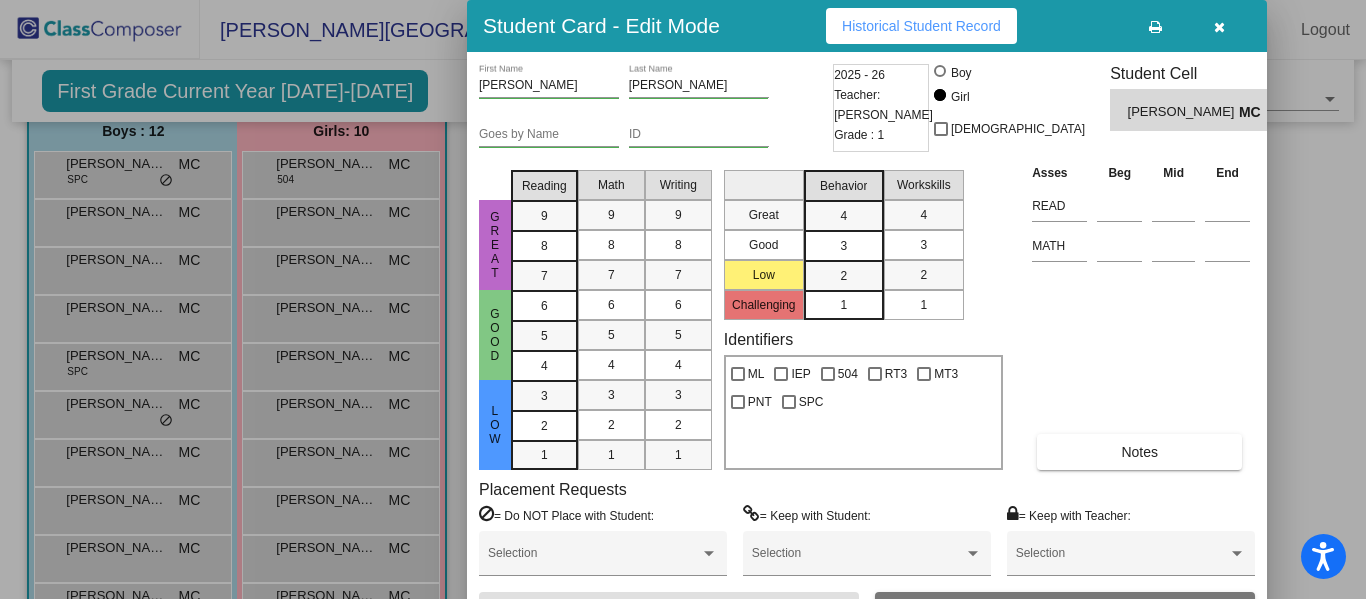 click on "Historical Student Record" at bounding box center (921, 26) 